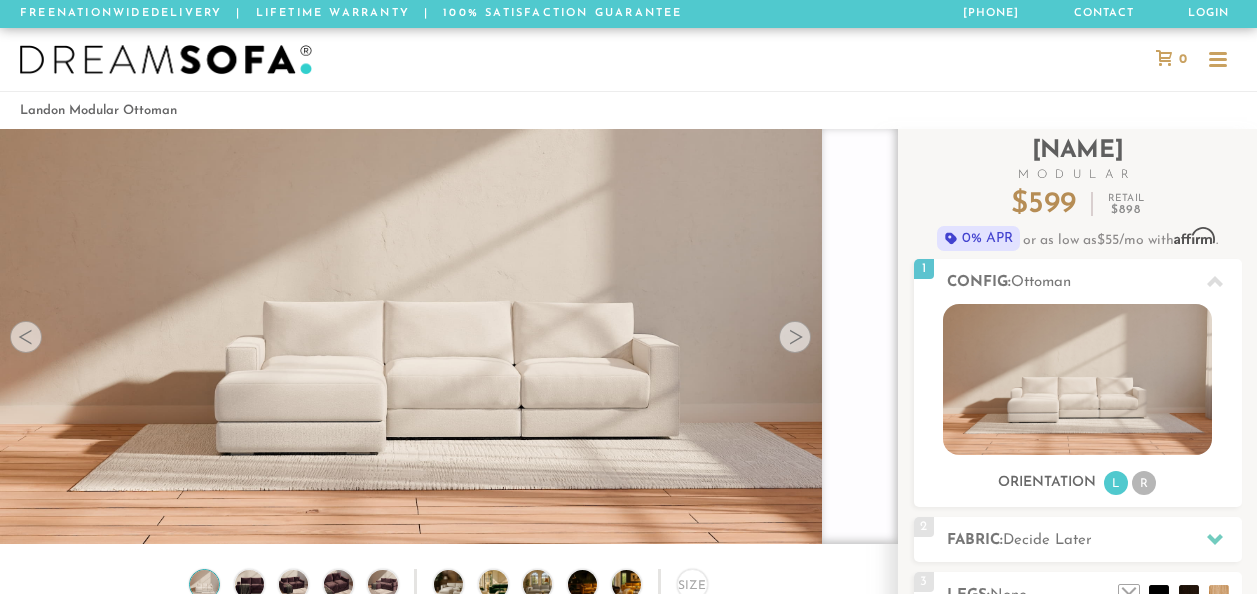 scroll, scrollTop: 0, scrollLeft: 0, axis: both 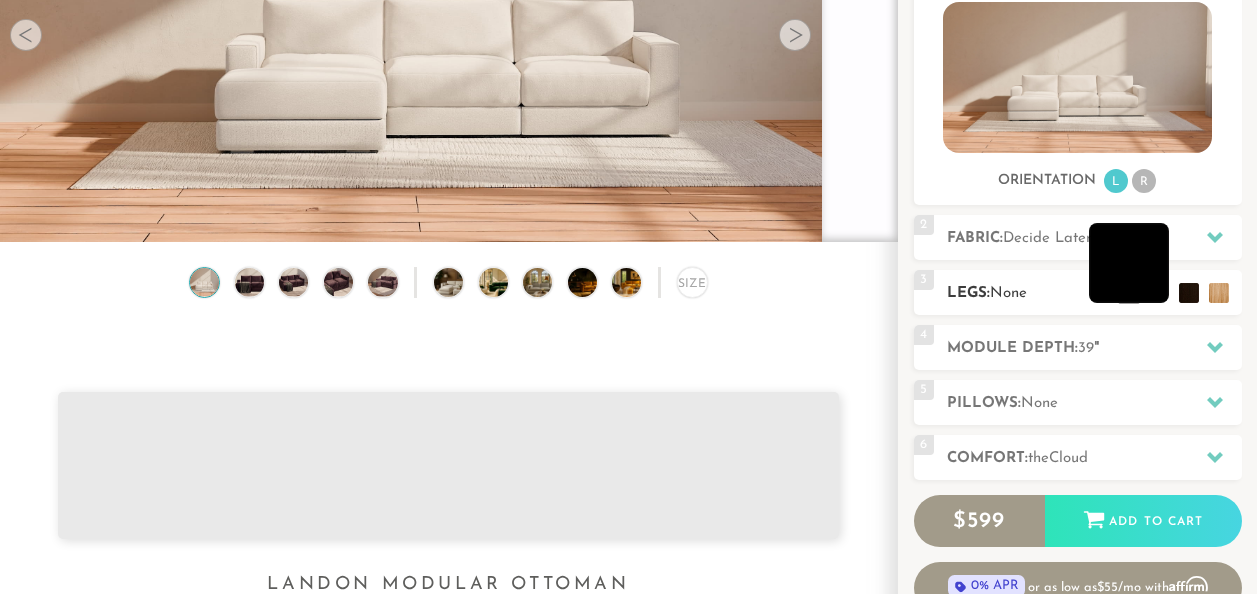 click at bounding box center [1129, 263] 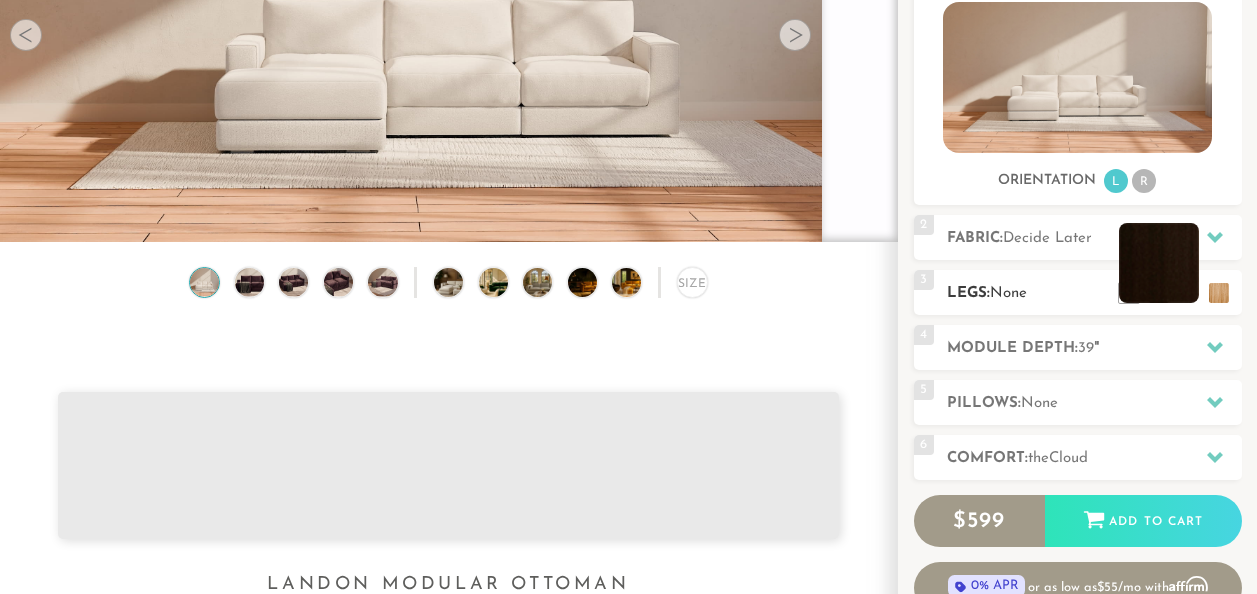 click at bounding box center (1159, 263) 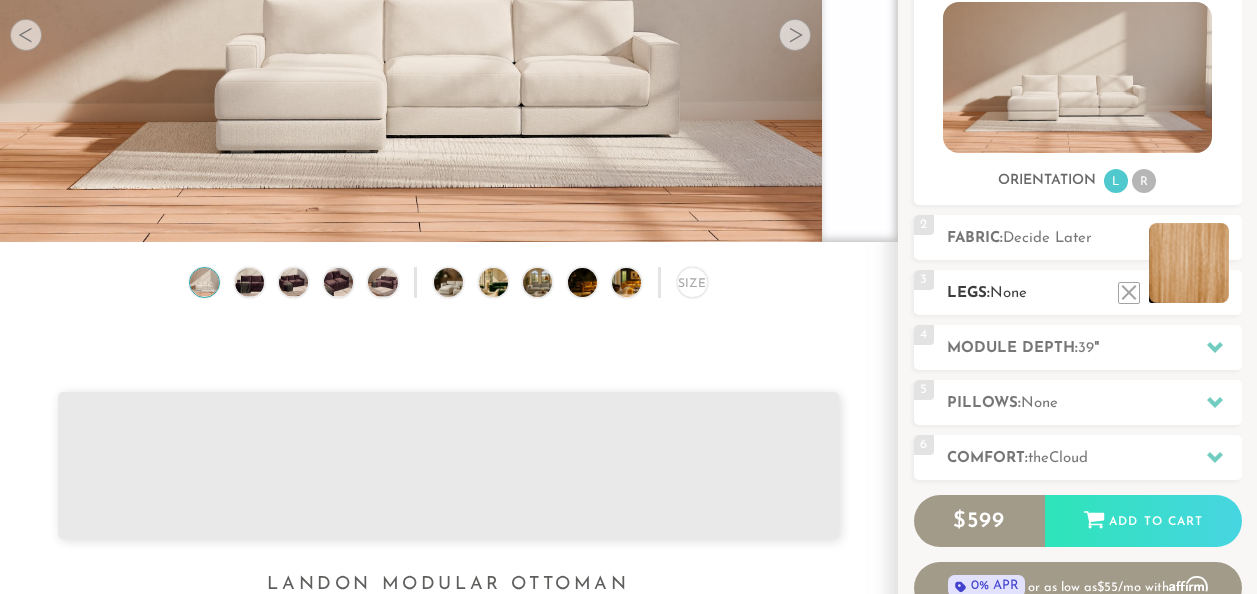 click at bounding box center (1189, 263) 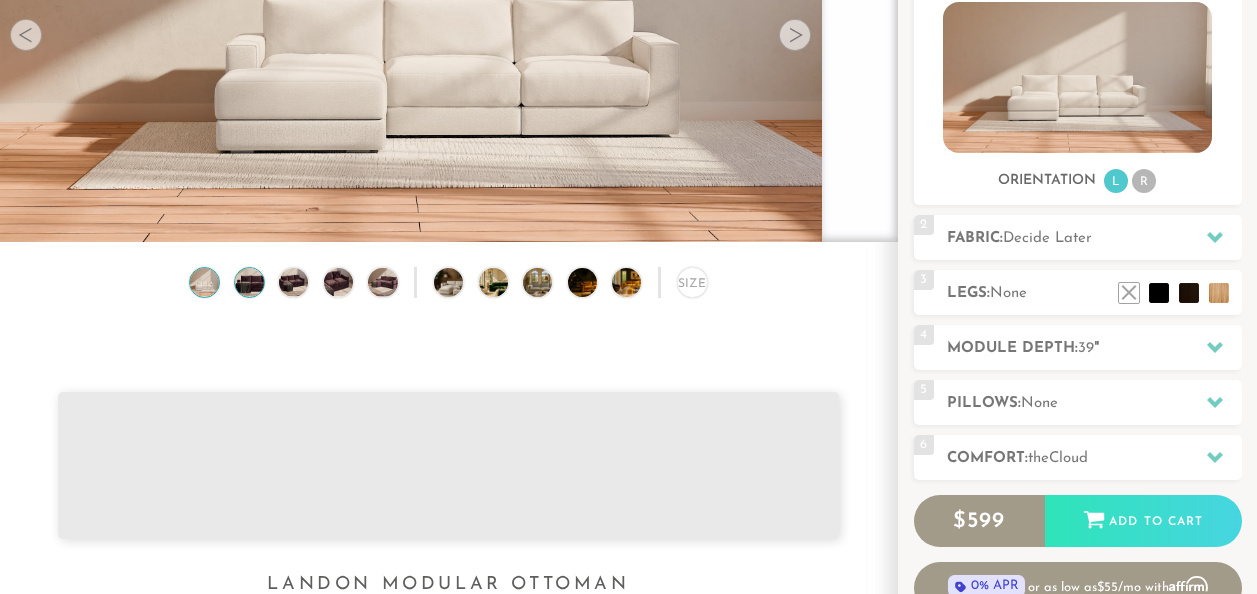 click at bounding box center [249, 282] 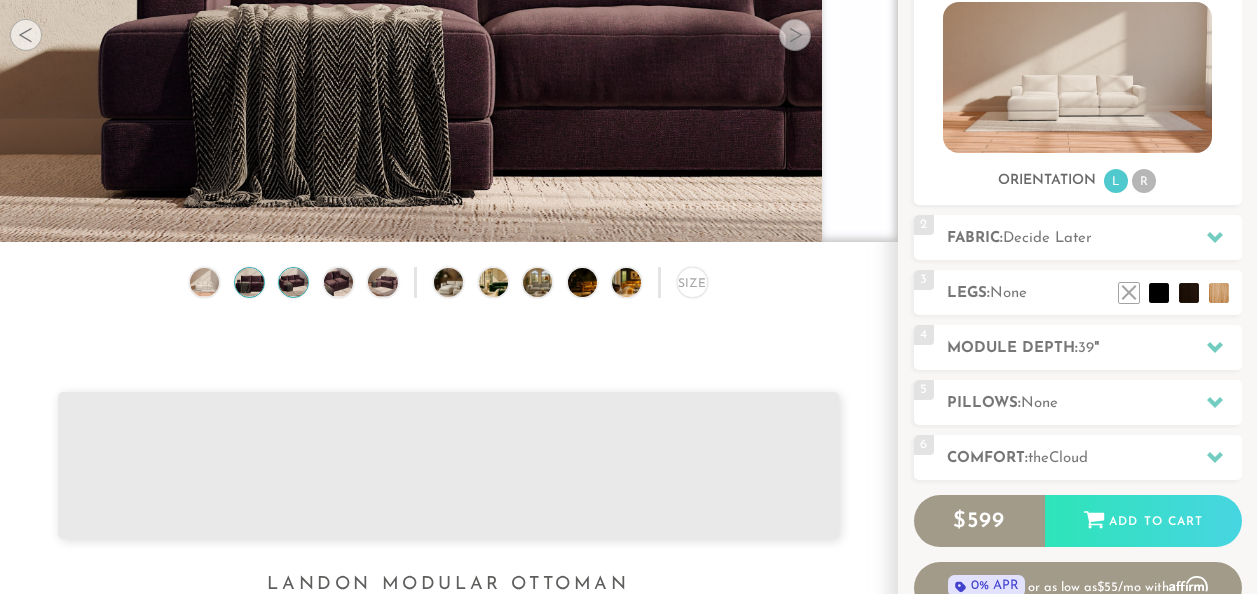 click at bounding box center [293, 282] 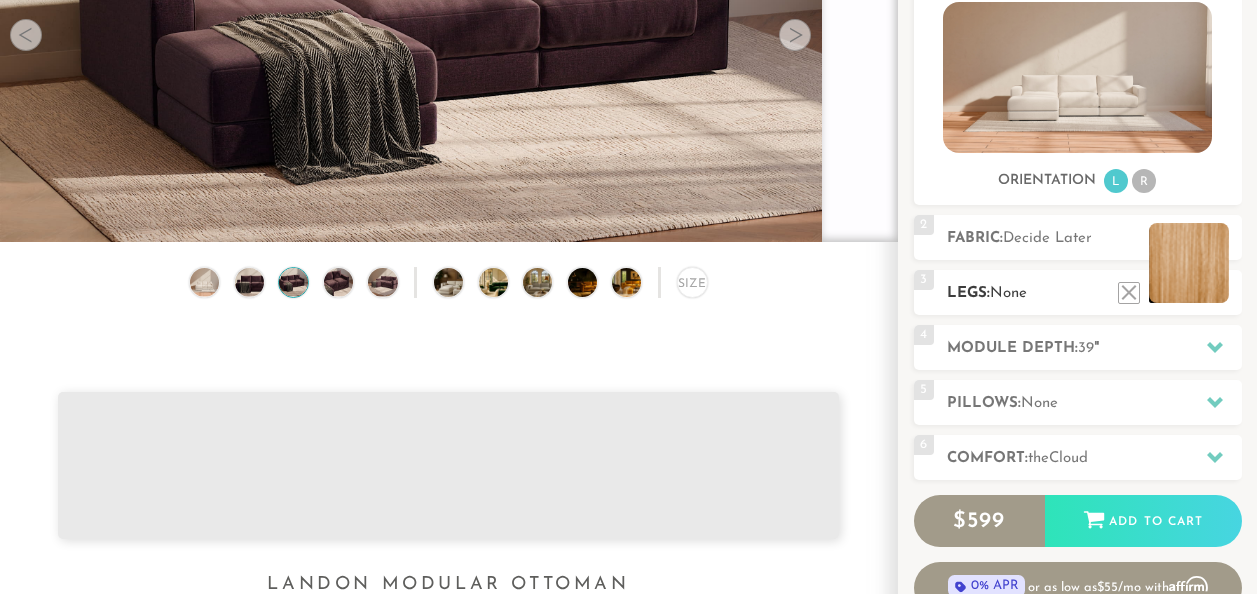 click at bounding box center [1189, 263] 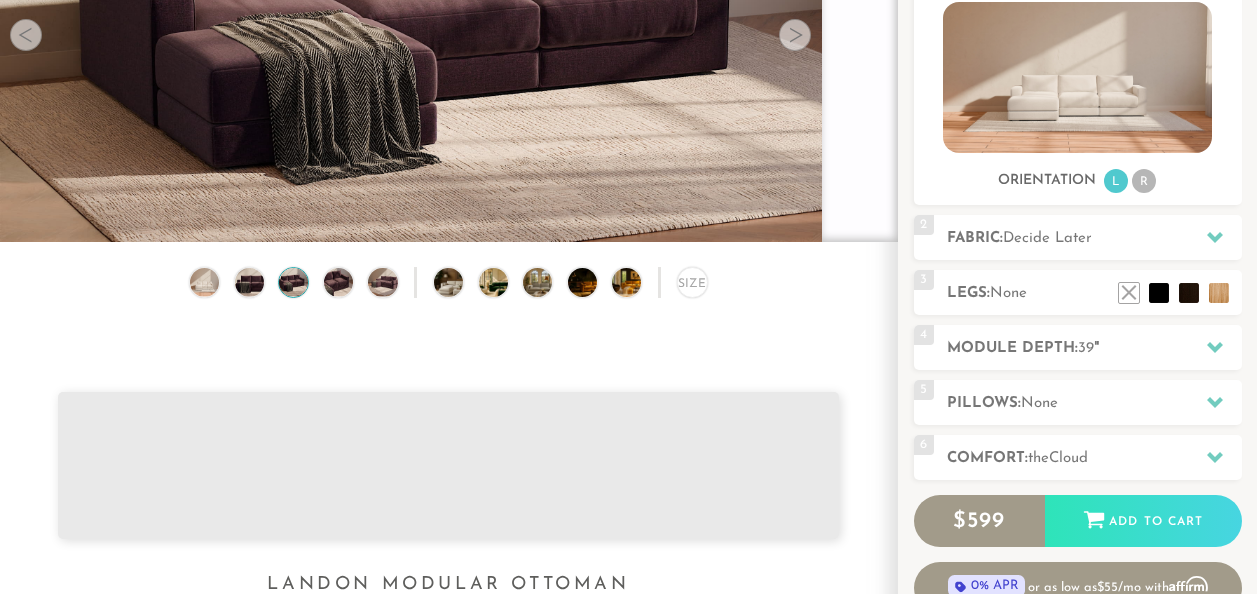 click on "Size" at bounding box center [448, 353] 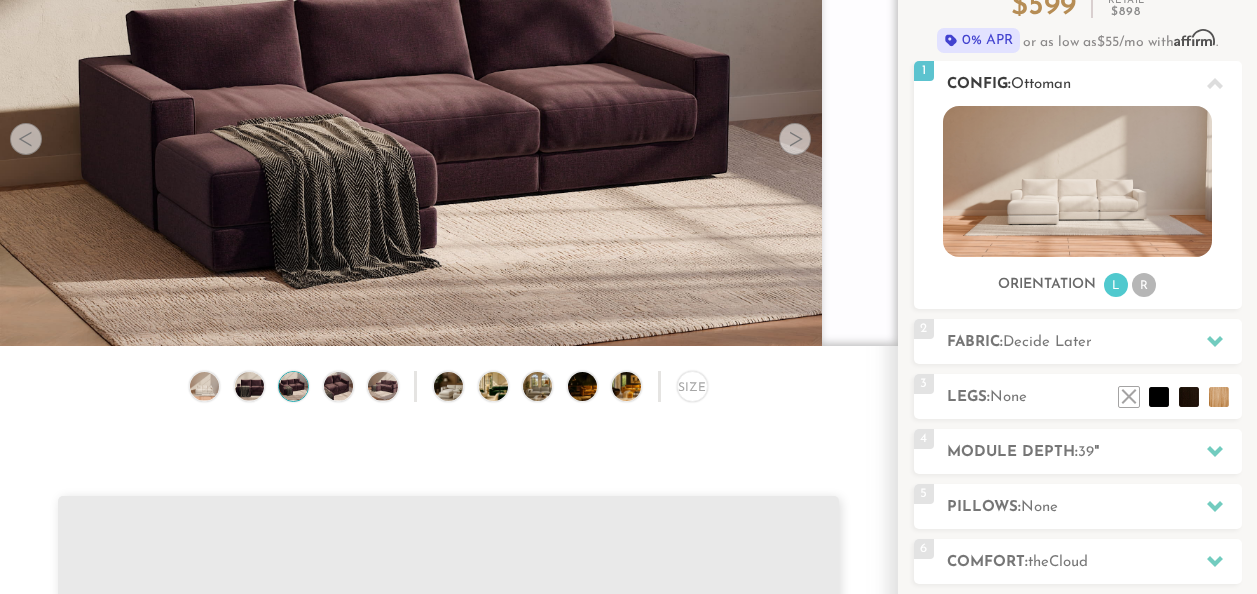 scroll, scrollTop: 200, scrollLeft: 0, axis: vertical 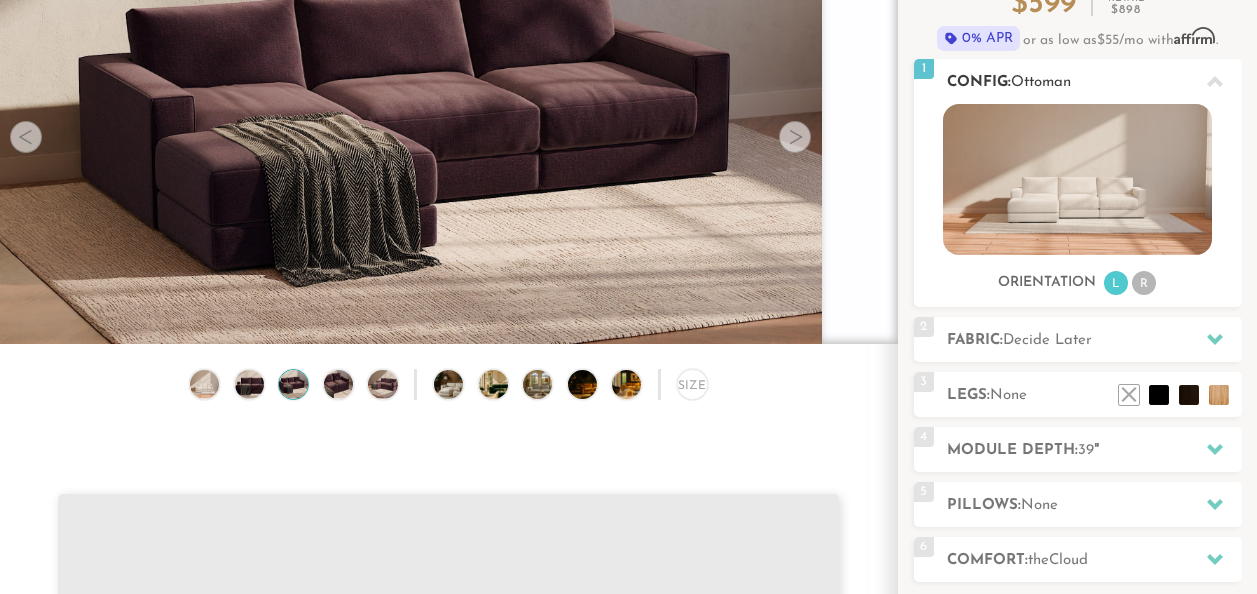 click at bounding box center [1077, 179] 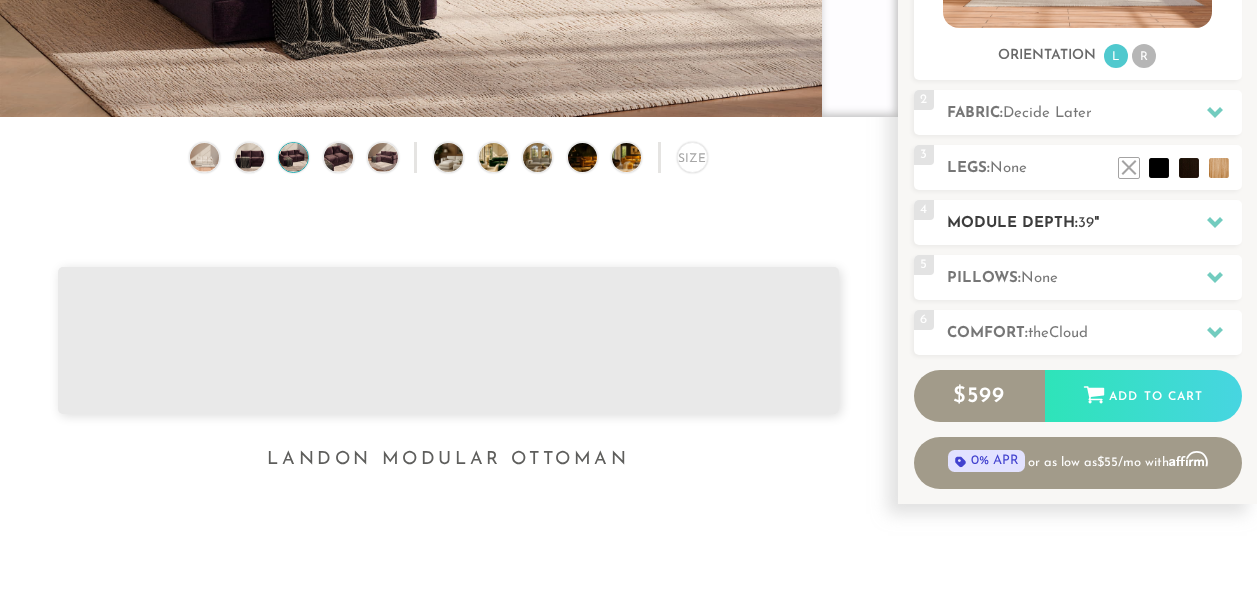 scroll, scrollTop: 414, scrollLeft: 0, axis: vertical 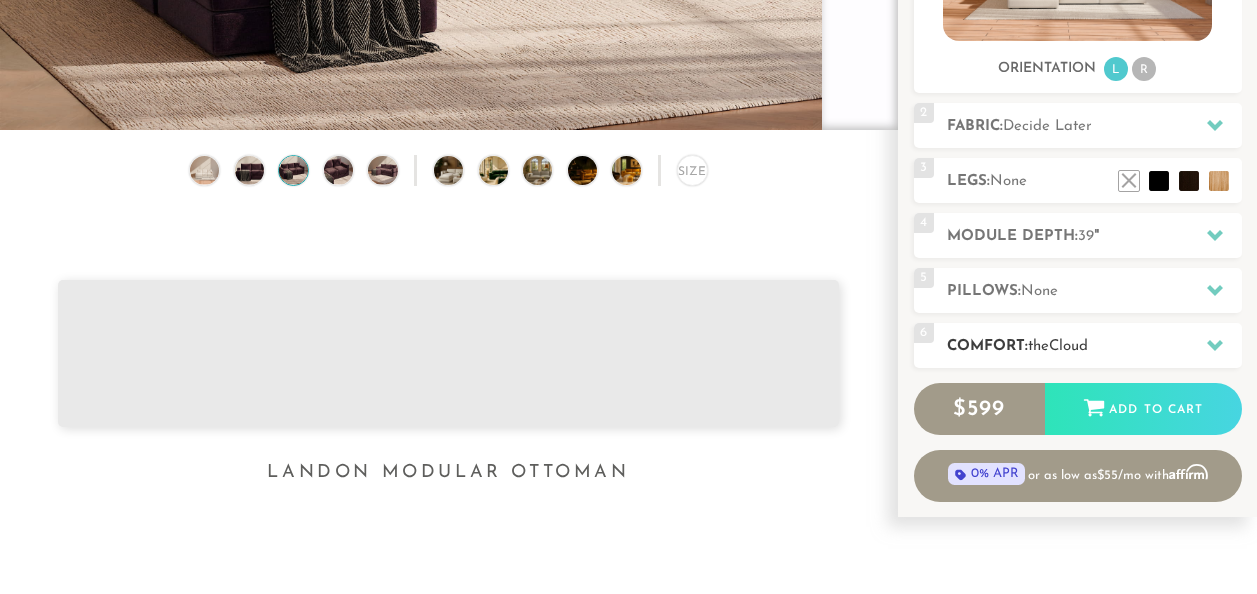 click on "Cloud" at bounding box center (1068, 346) 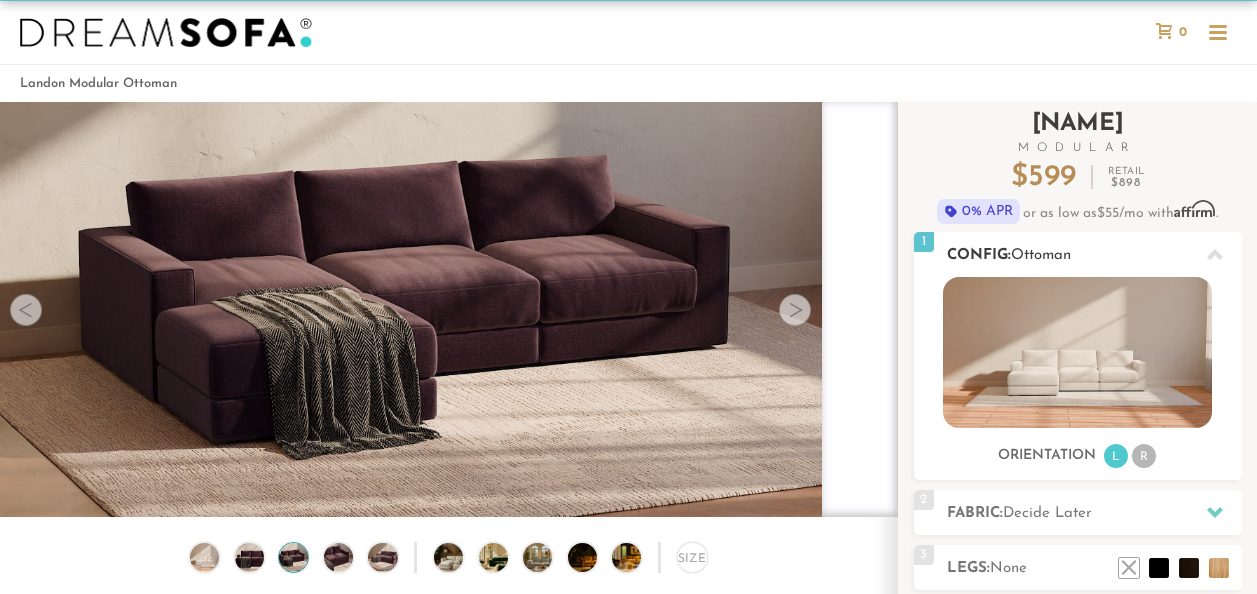 scroll, scrollTop: 0, scrollLeft: 0, axis: both 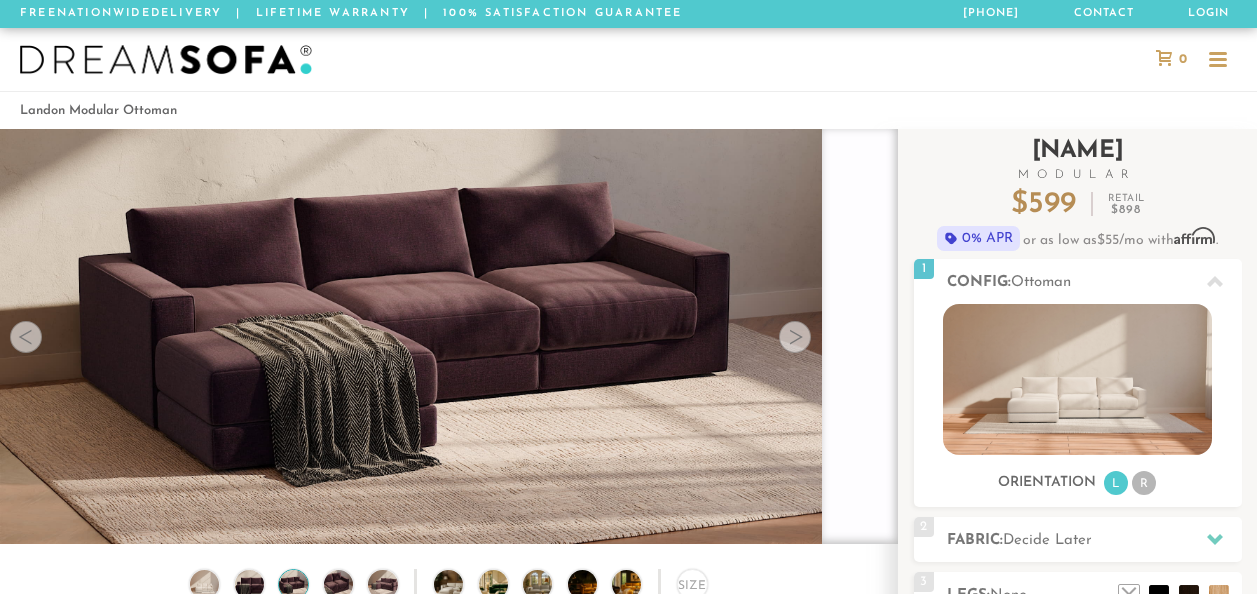 click on "Landon  Modular" at bounding box center [1078, 160] 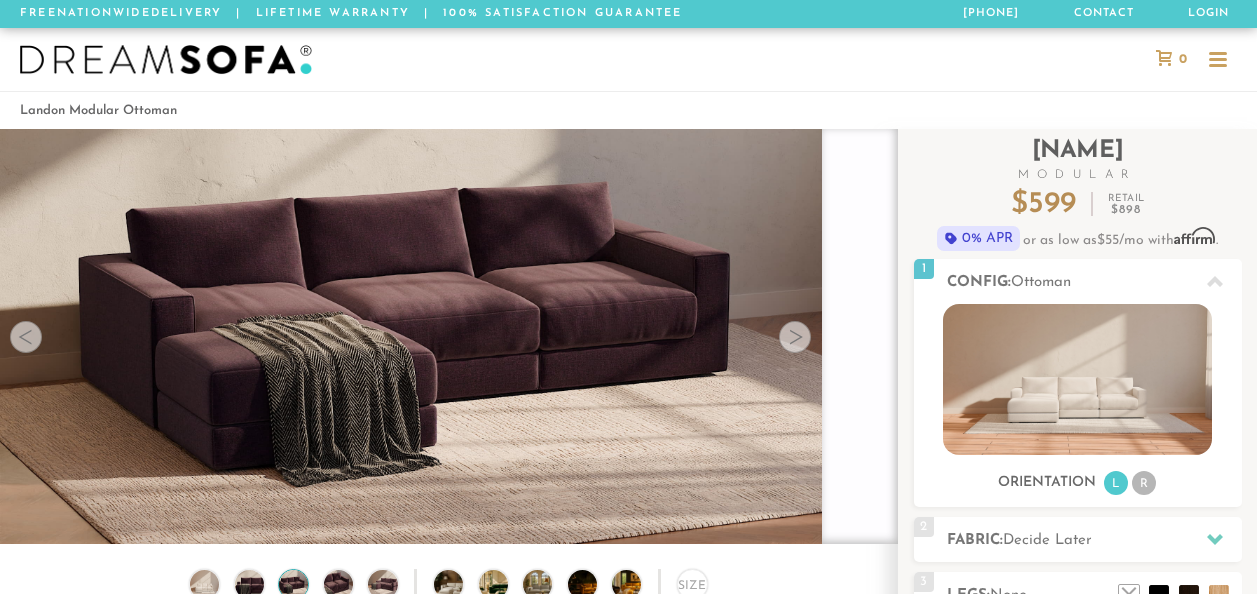 click on "Landon Modular Ottoman" at bounding box center (98, 110) 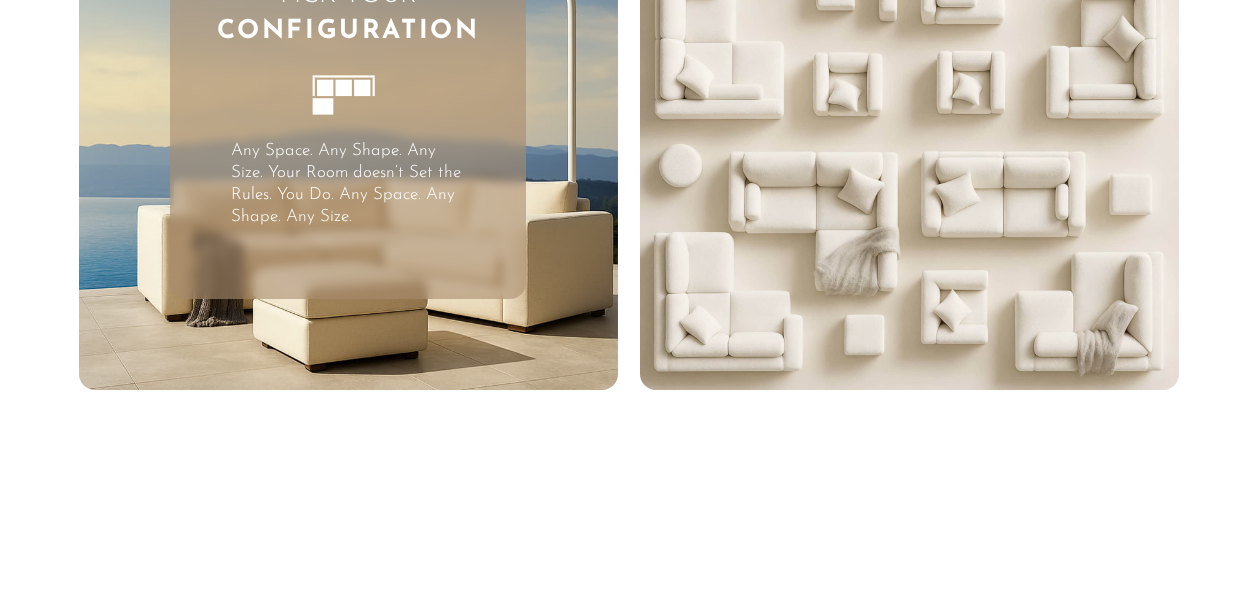 scroll, scrollTop: 4533, scrollLeft: 0, axis: vertical 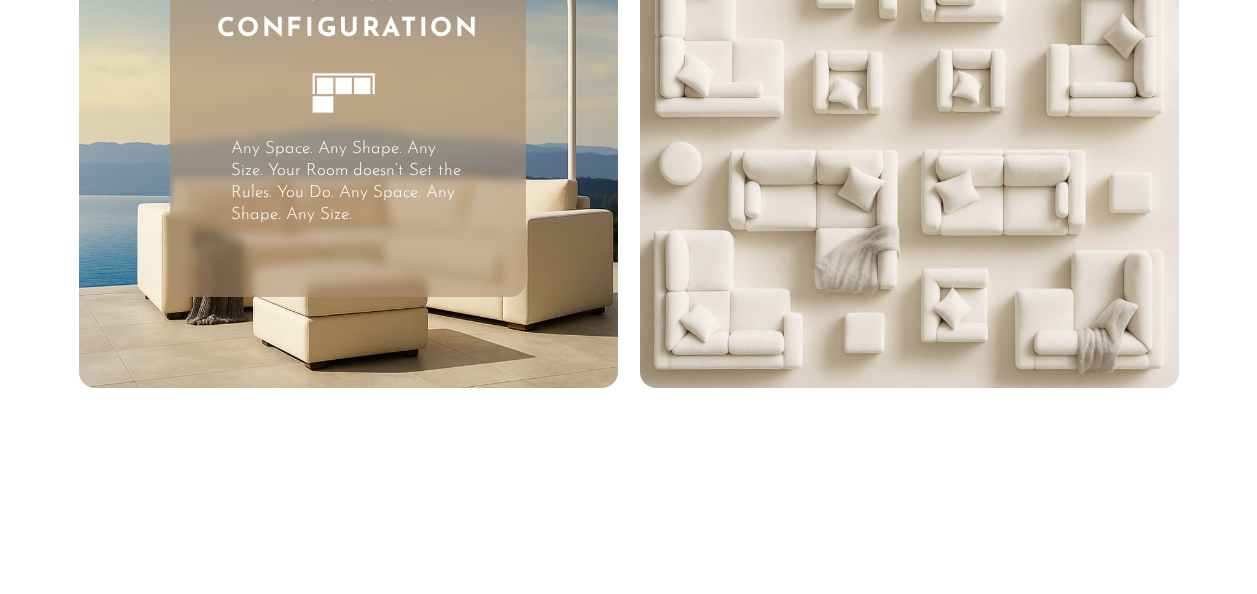 click on "Any Space. Any Shape. Any Size. Your Room doesn’t Set the Rules. You Do. Any Space. Any Shape. Any Size." at bounding box center (348, 182) 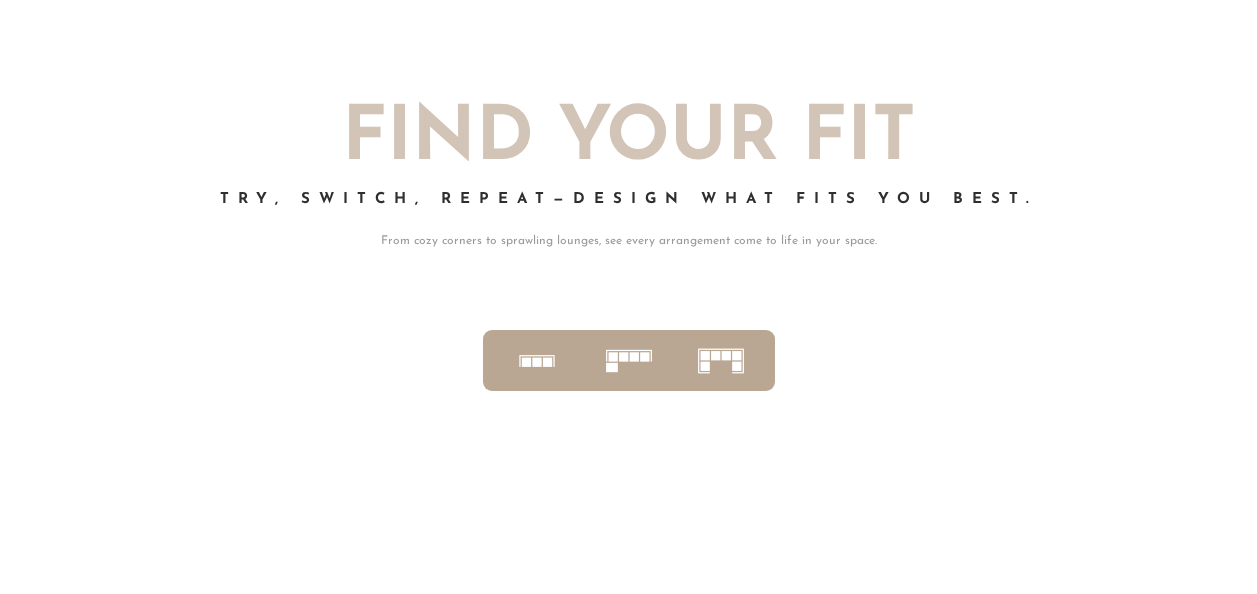 scroll, scrollTop: 6925, scrollLeft: 0, axis: vertical 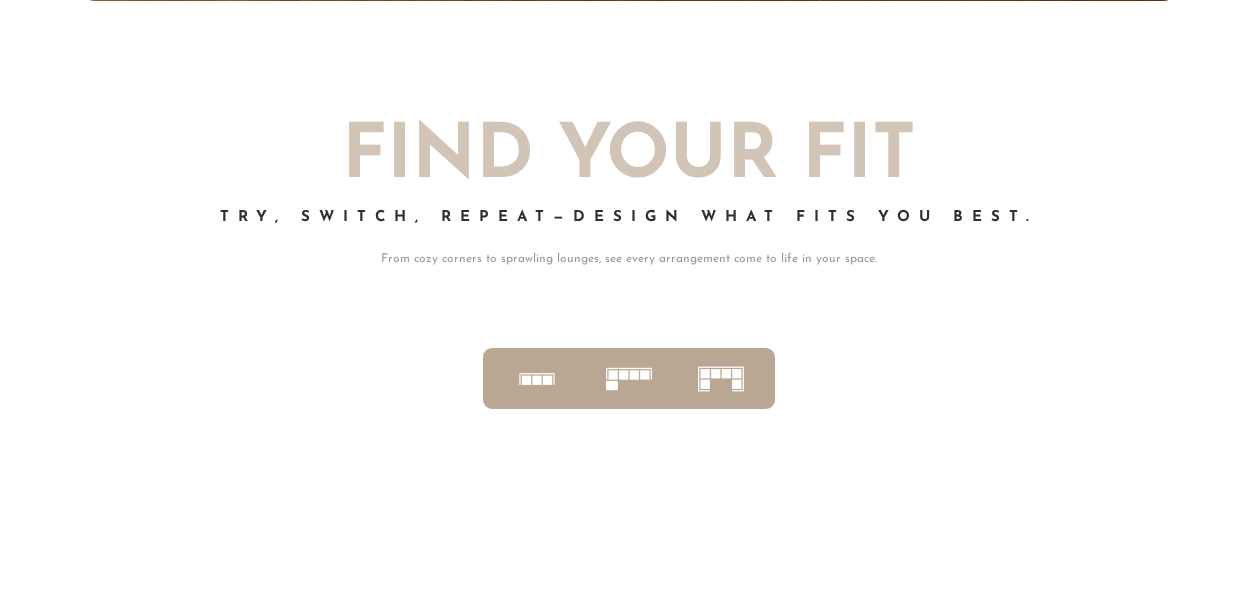 click 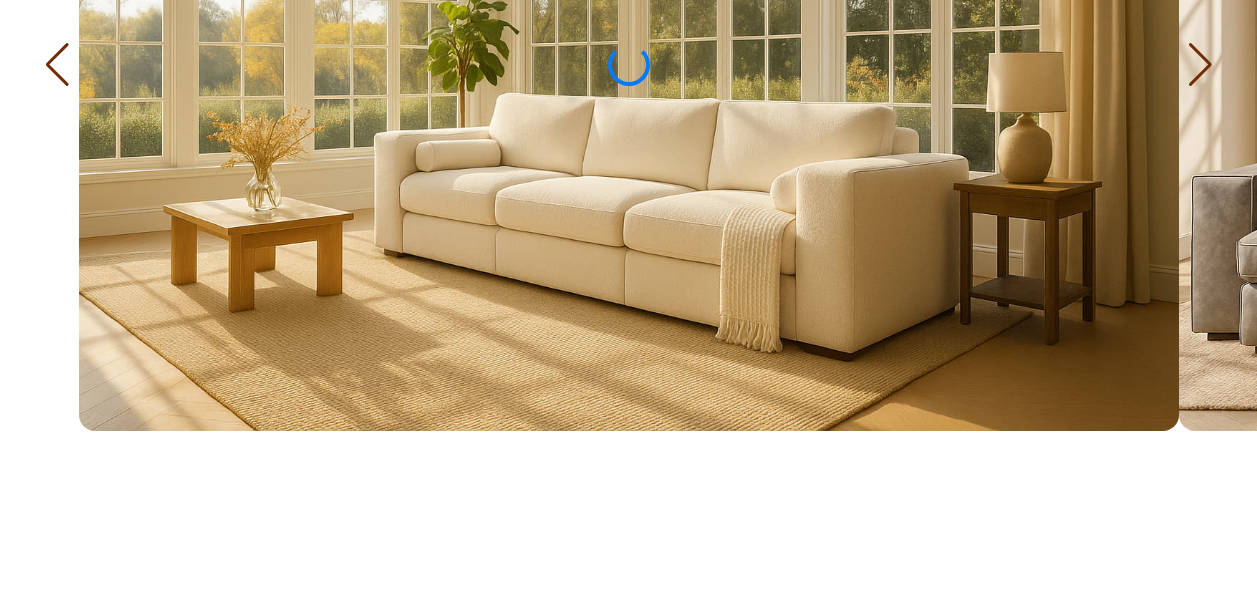 scroll, scrollTop: 11752, scrollLeft: 0, axis: vertical 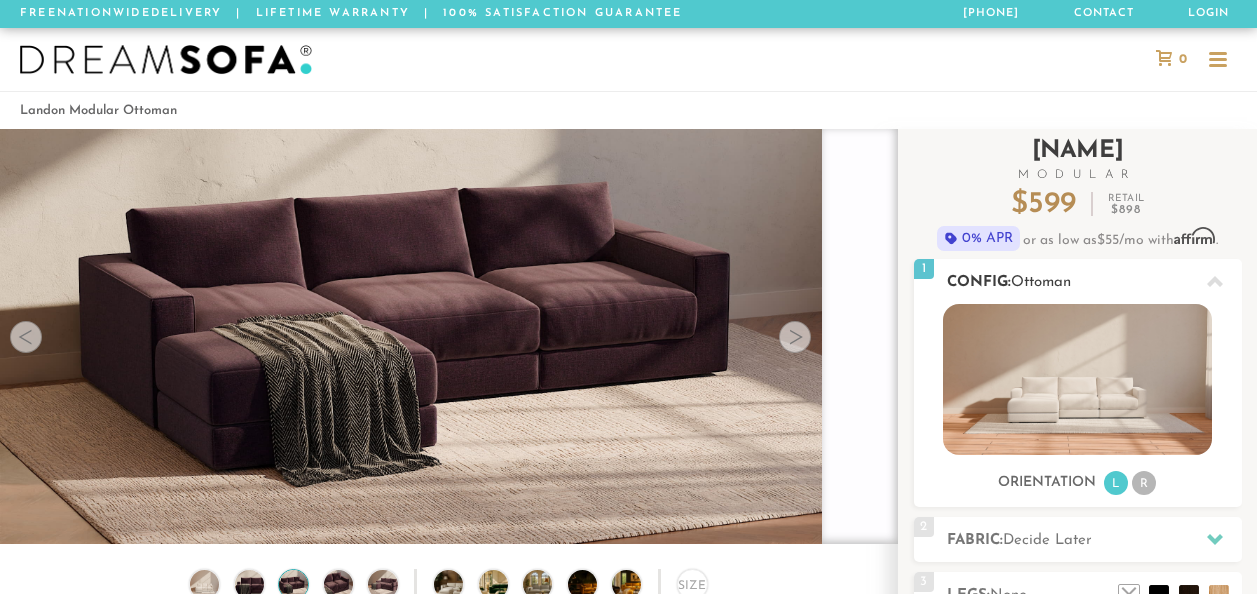 click at bounding box center [1215, 281] 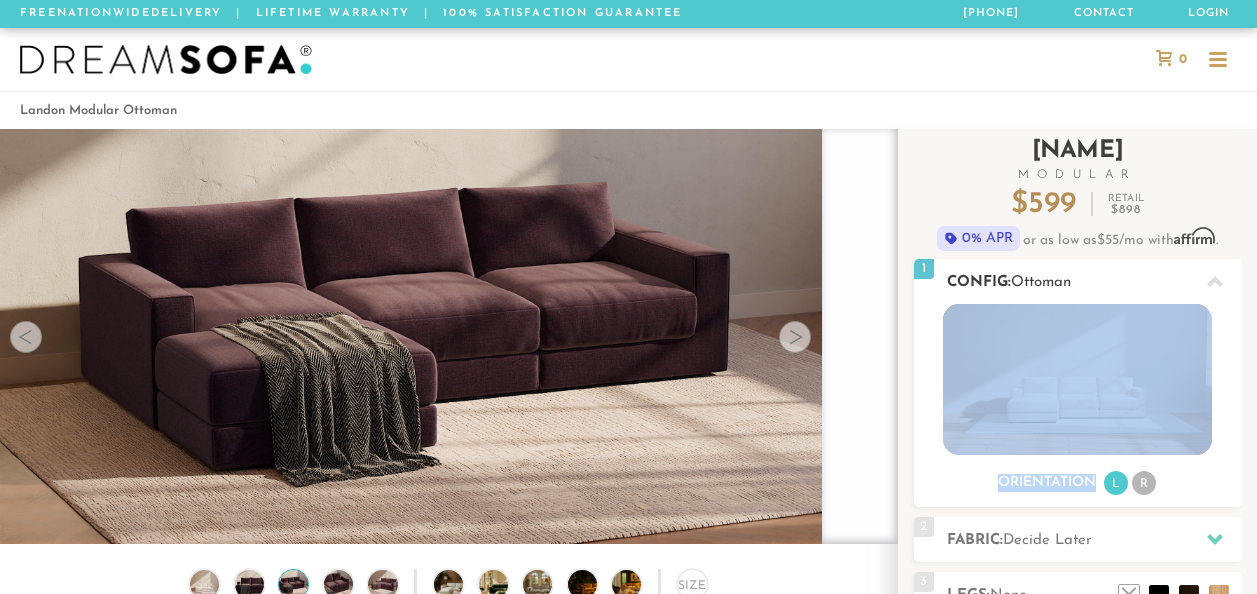 click 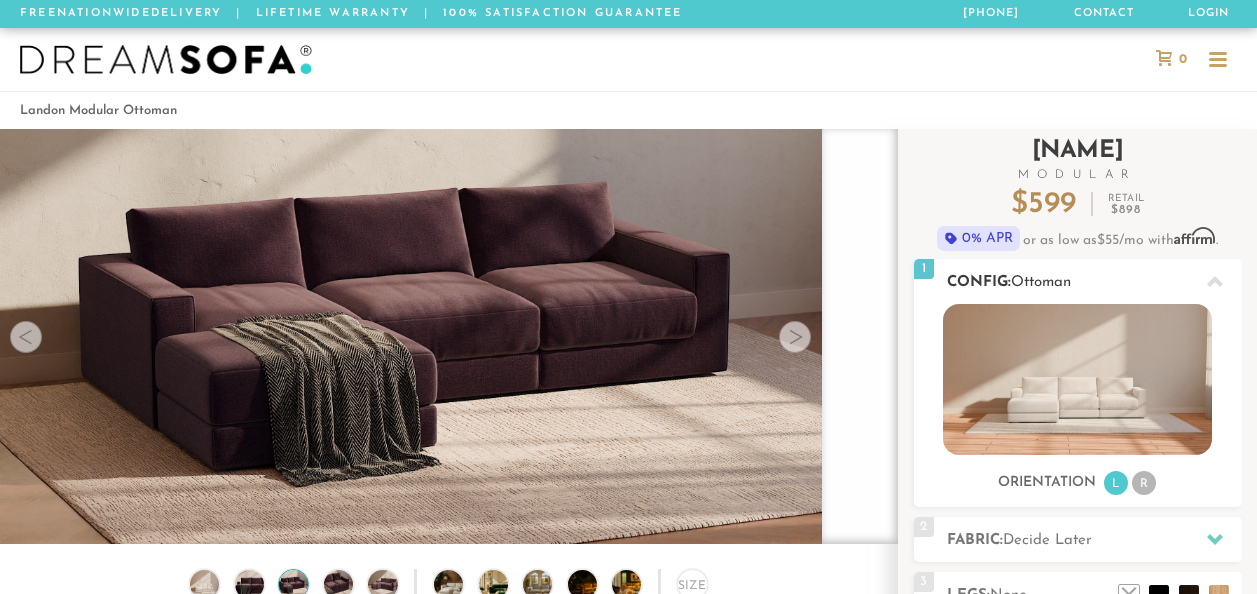 click on "R" at bounding box center [1144, 483] 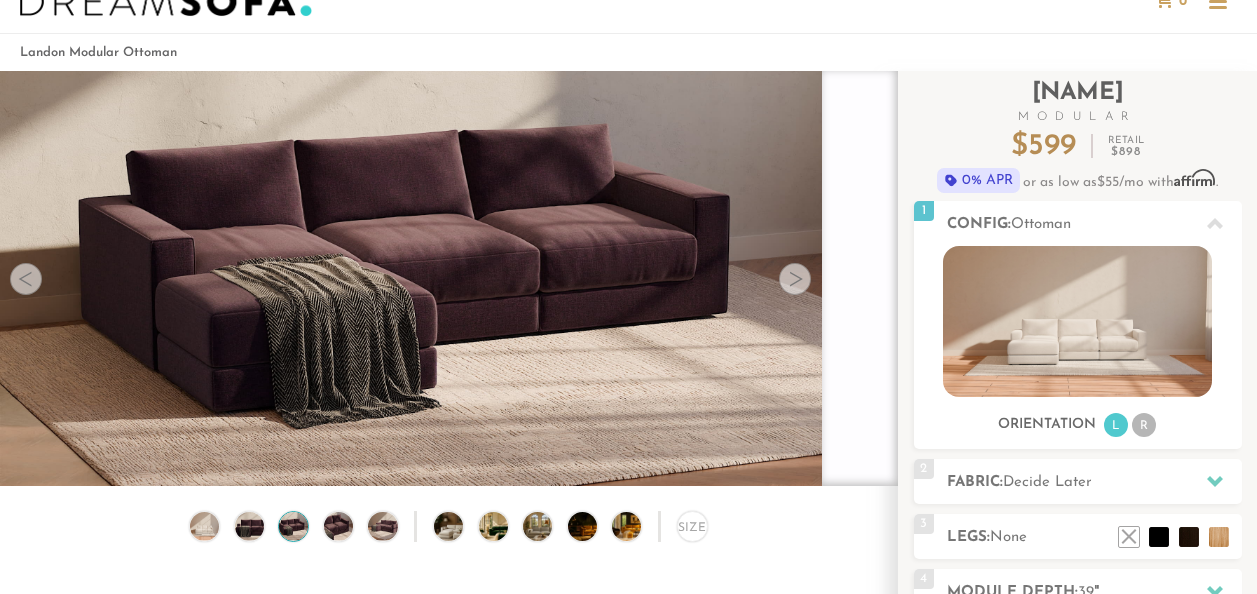scroll, scrollTop: 0, scrollLeft: 0, axis: both 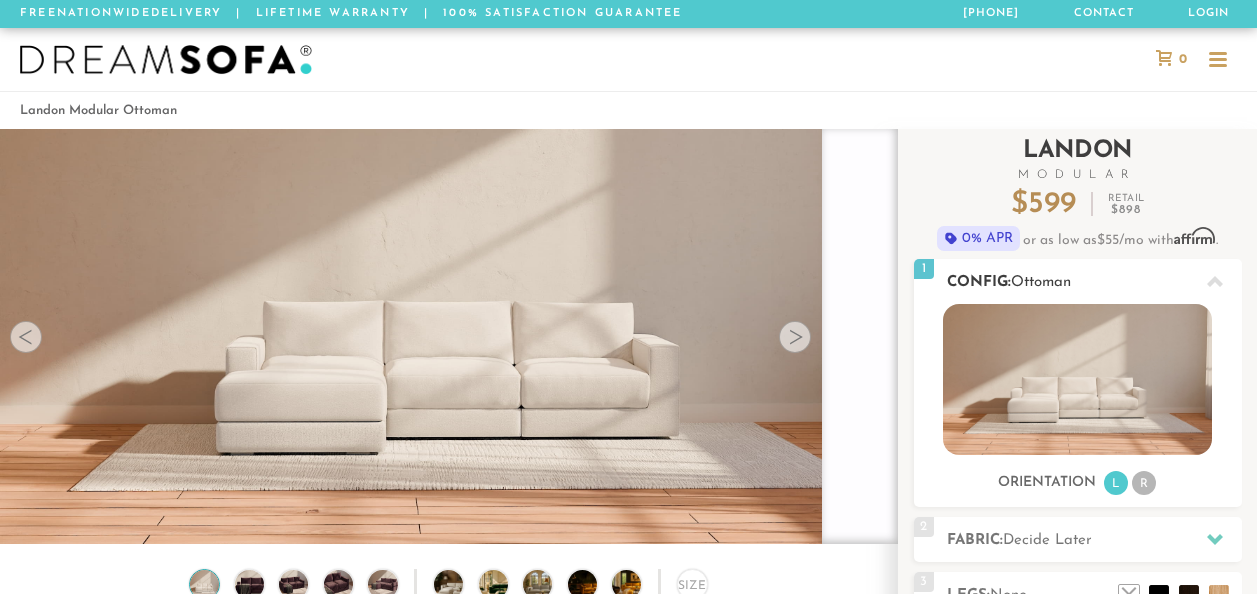 click 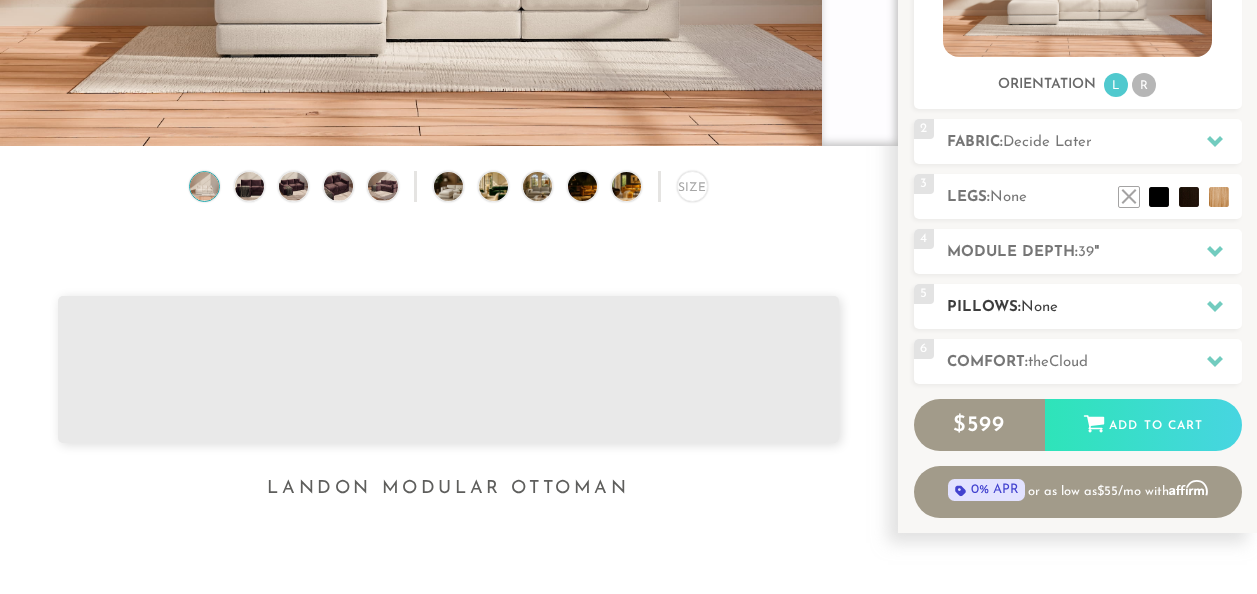 scroll, scrollTop: 400, scrollLeft: 0, axis: vertical 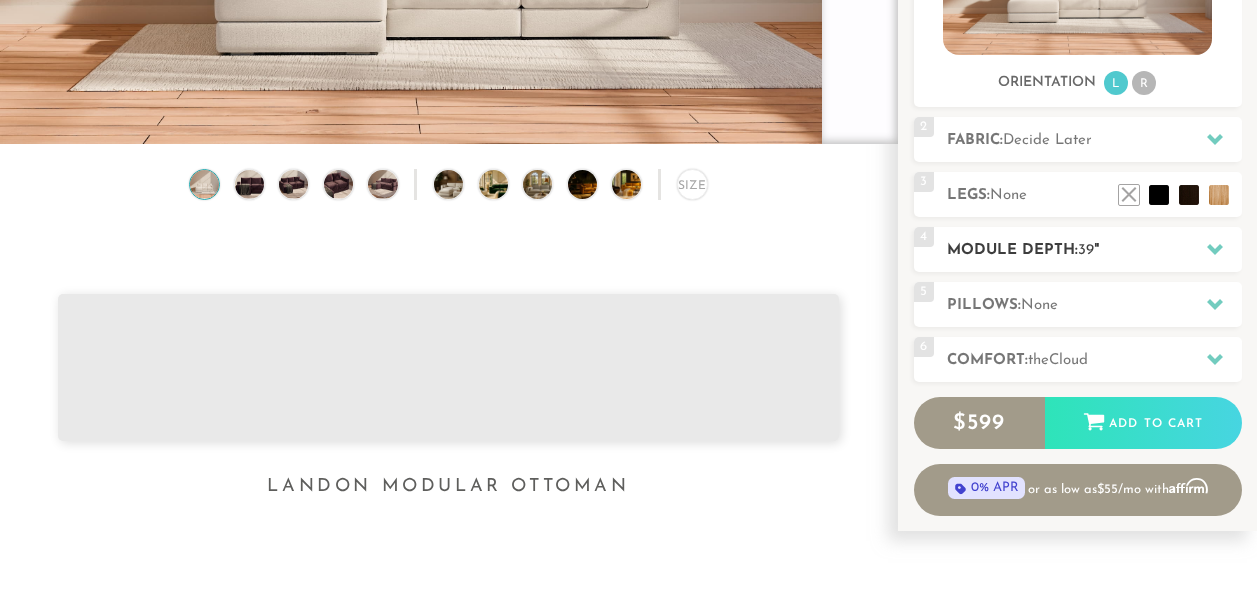 click on "4
Module Depth:  39 "" at bounding box center (1078, 249) 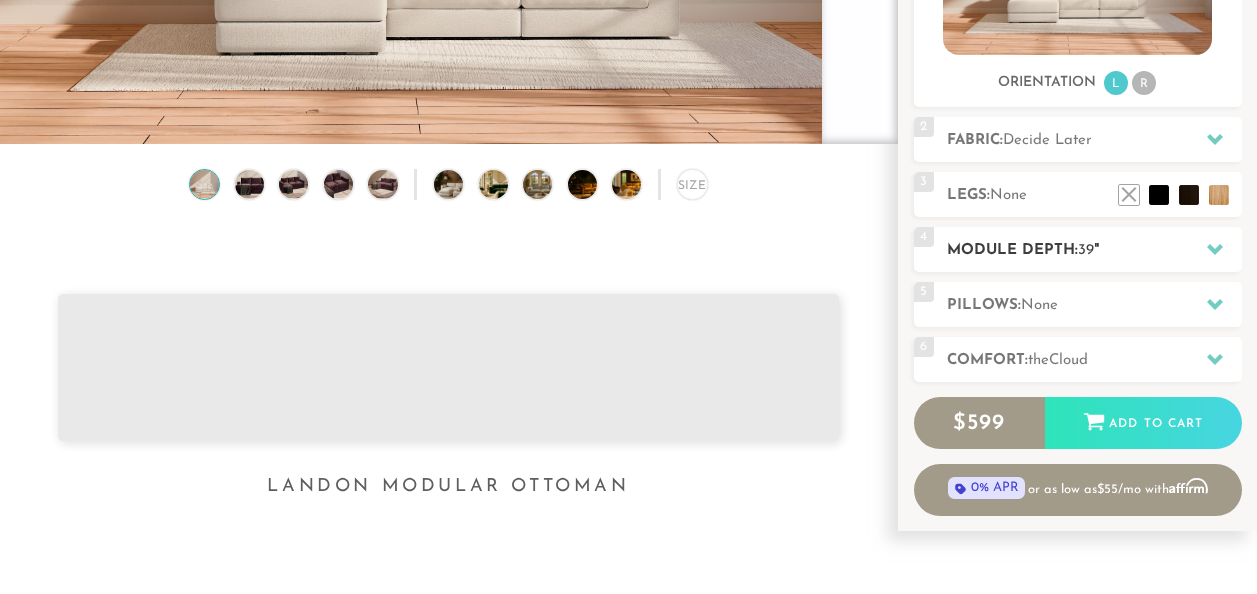 click on "Module Depth:  39 "" at bounding box center (1094, 250) 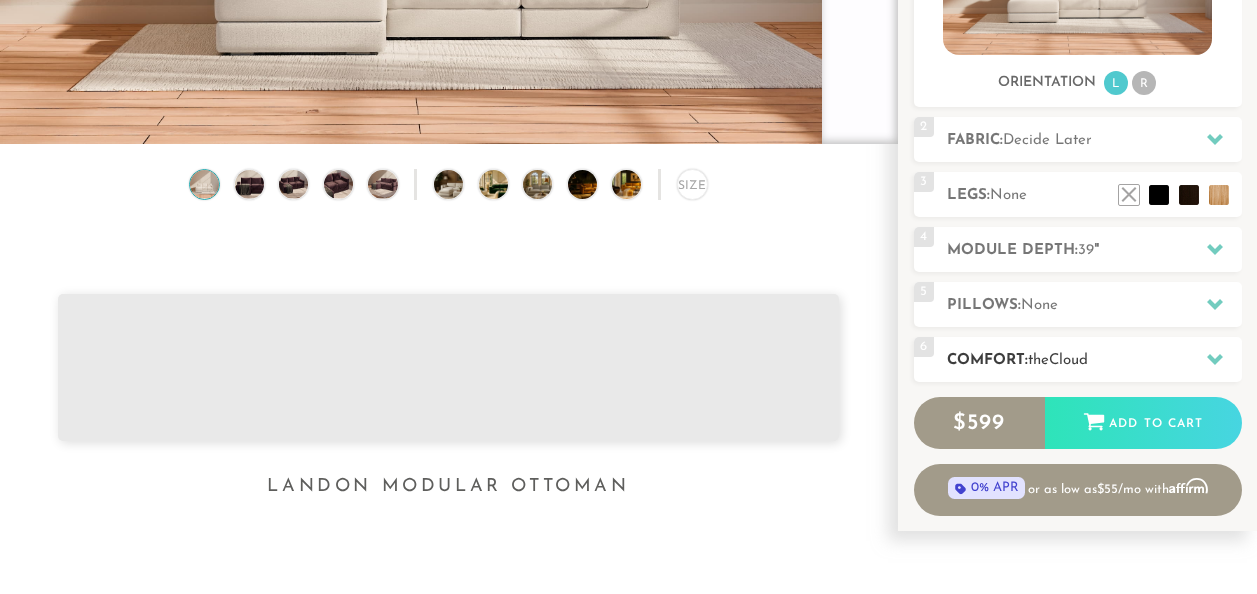 click on "Cloud" at bounding box center [1068, 360] 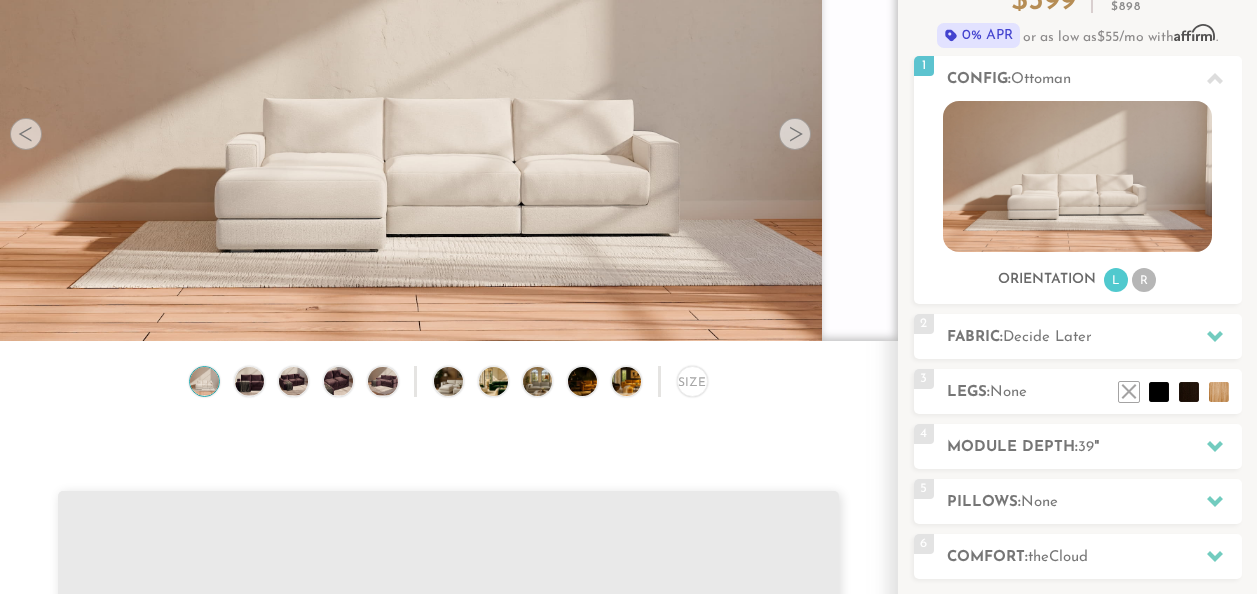 scroll, scrollTop: 206, scrollLeft: 0, axis: vertical 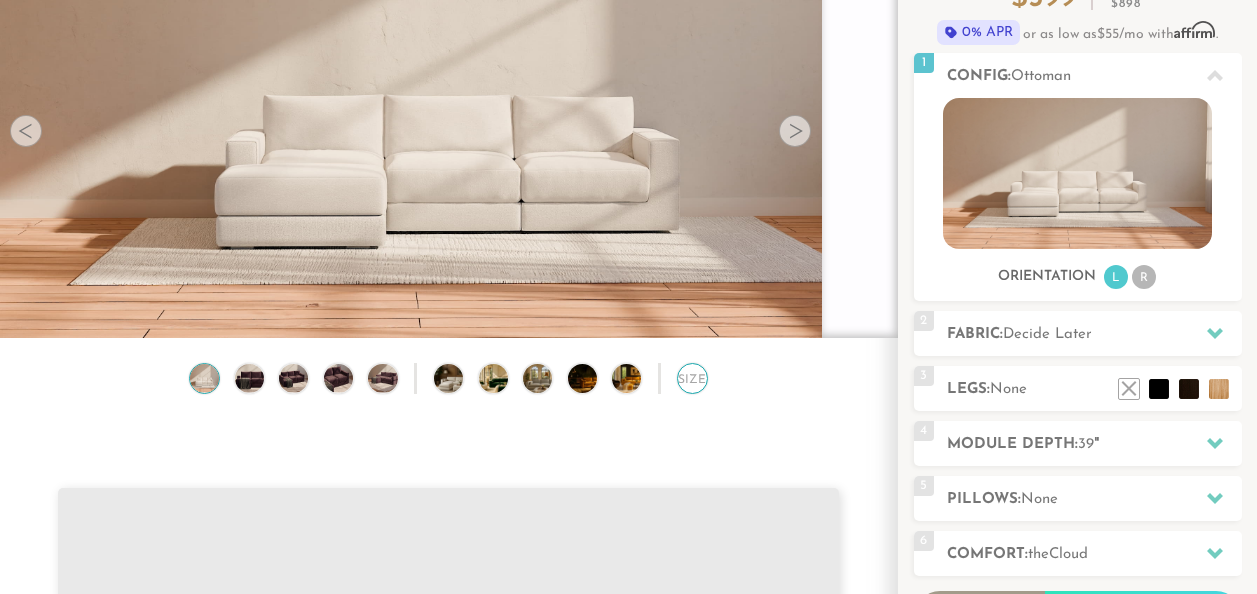 click on "Size" at bounding box center (692, 378) 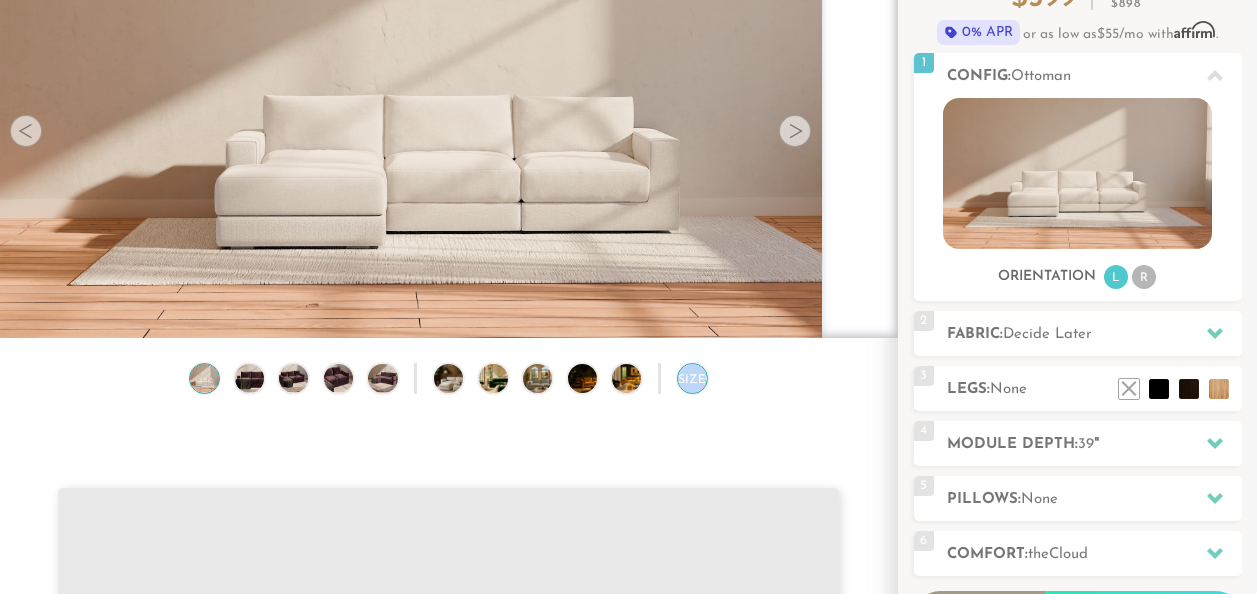 click on "Size" at bounding box center (692, 378) 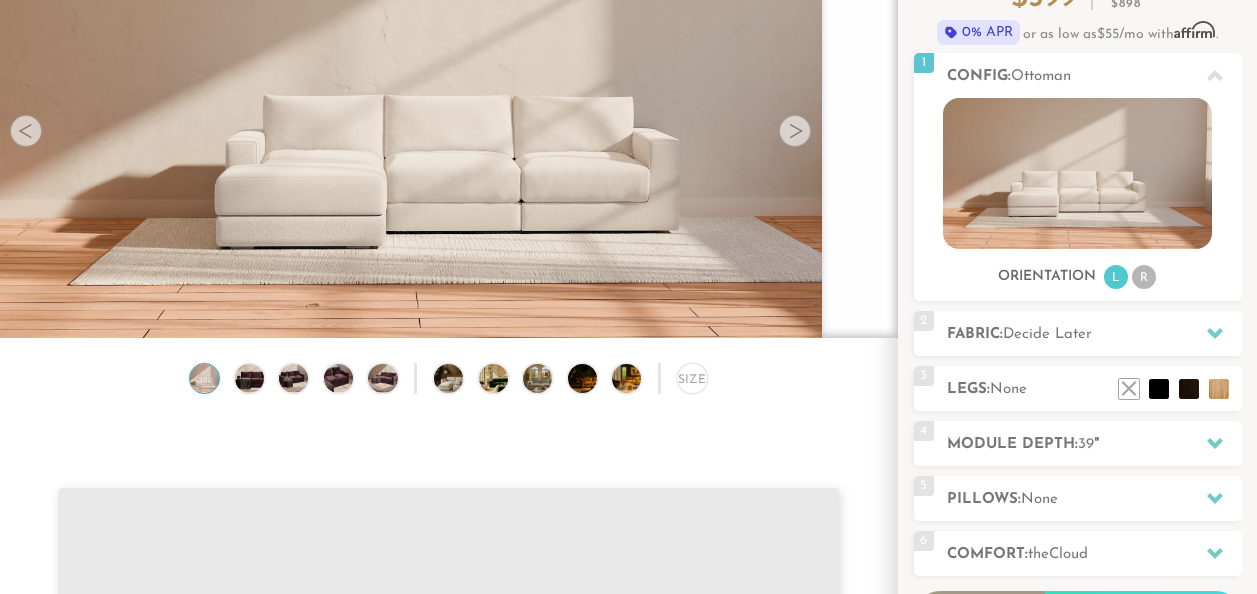 click at bounding box center (795, 131) 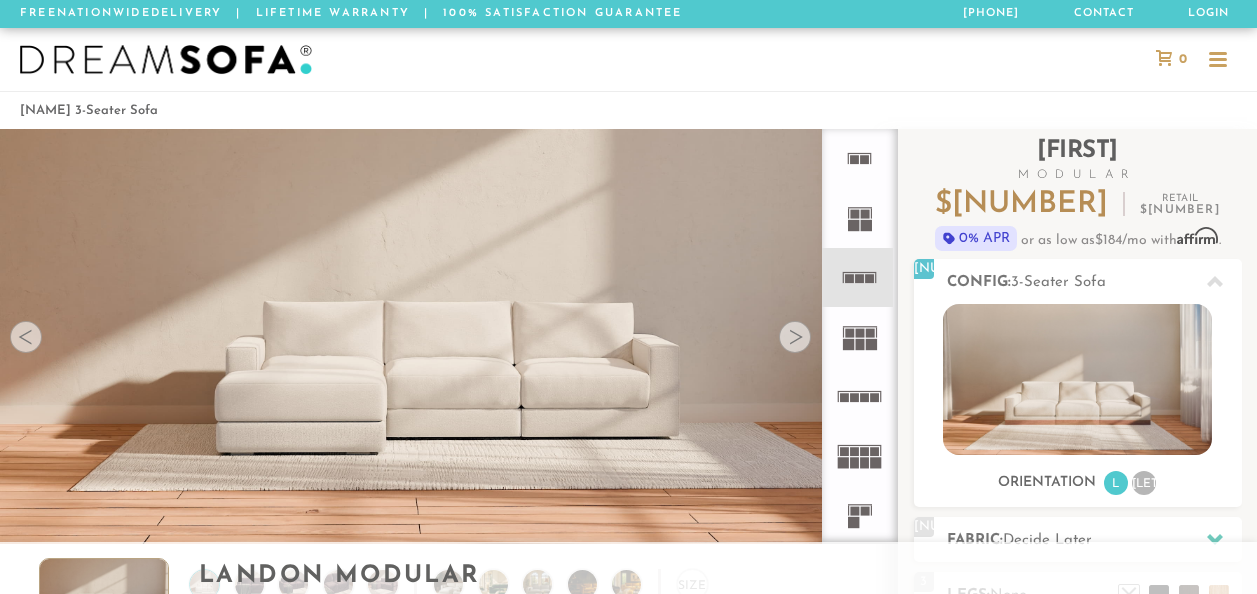 scroll, scrollTop: 0, scrollLeft: 0, axis: both 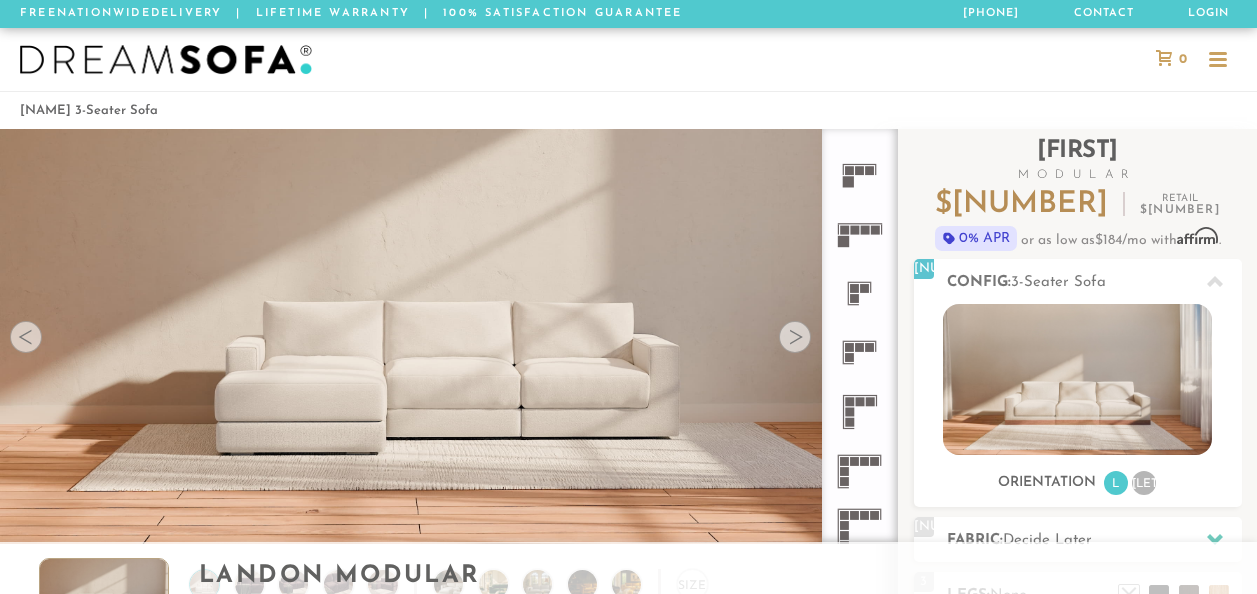 click 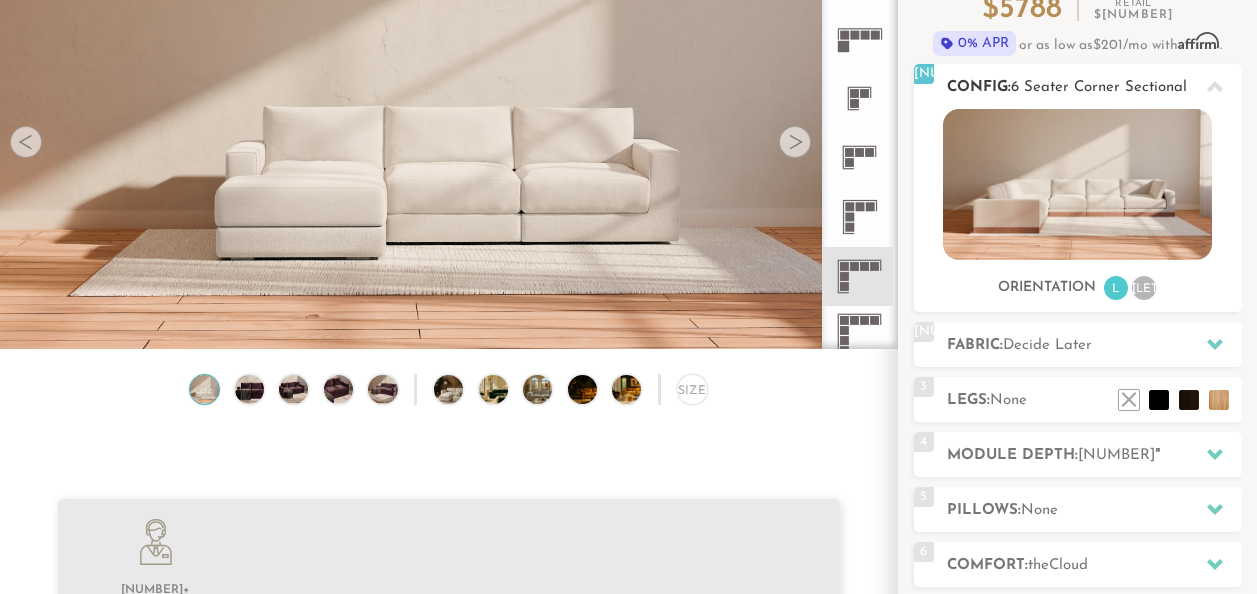 scroll, scrollTop: 200, scrollLeft: 0, axis: vertical 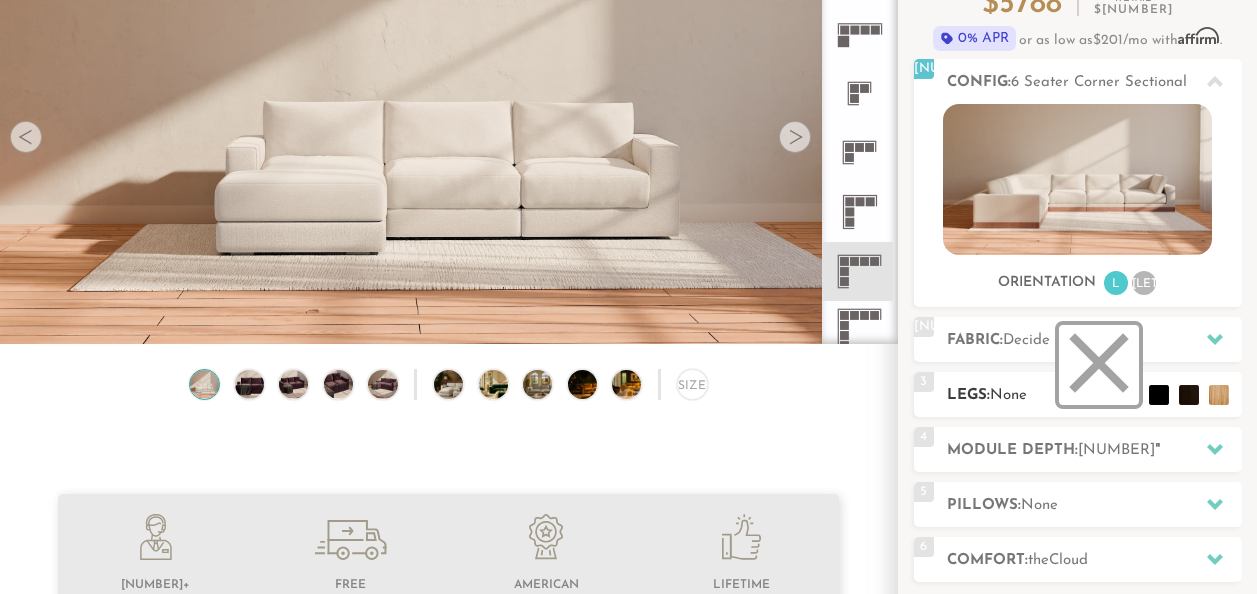 click at bounding box center [1099, 365] 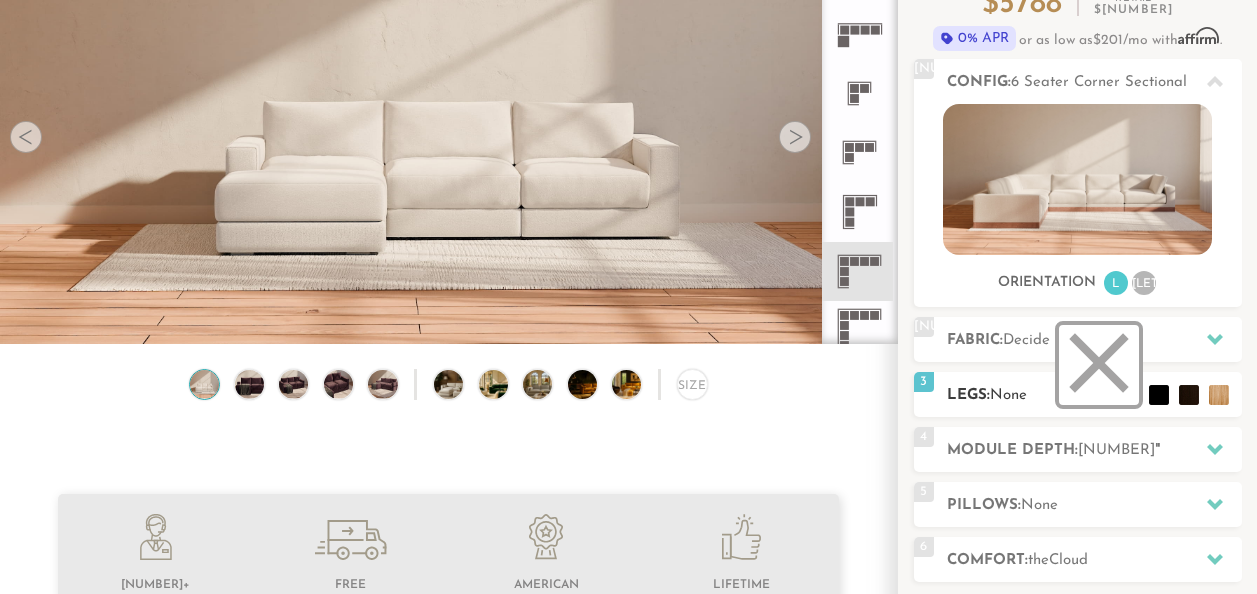click at bounding box center [1099, 365] 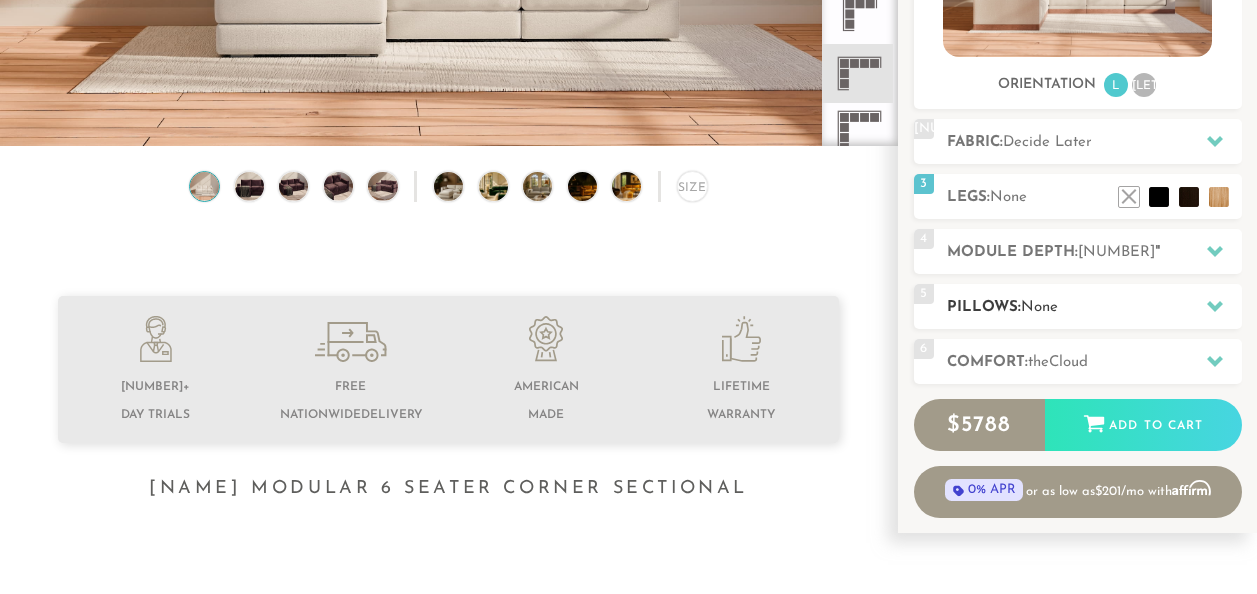 scroll, scrollTop: 400, scrollLeft: 0, axis: vertical 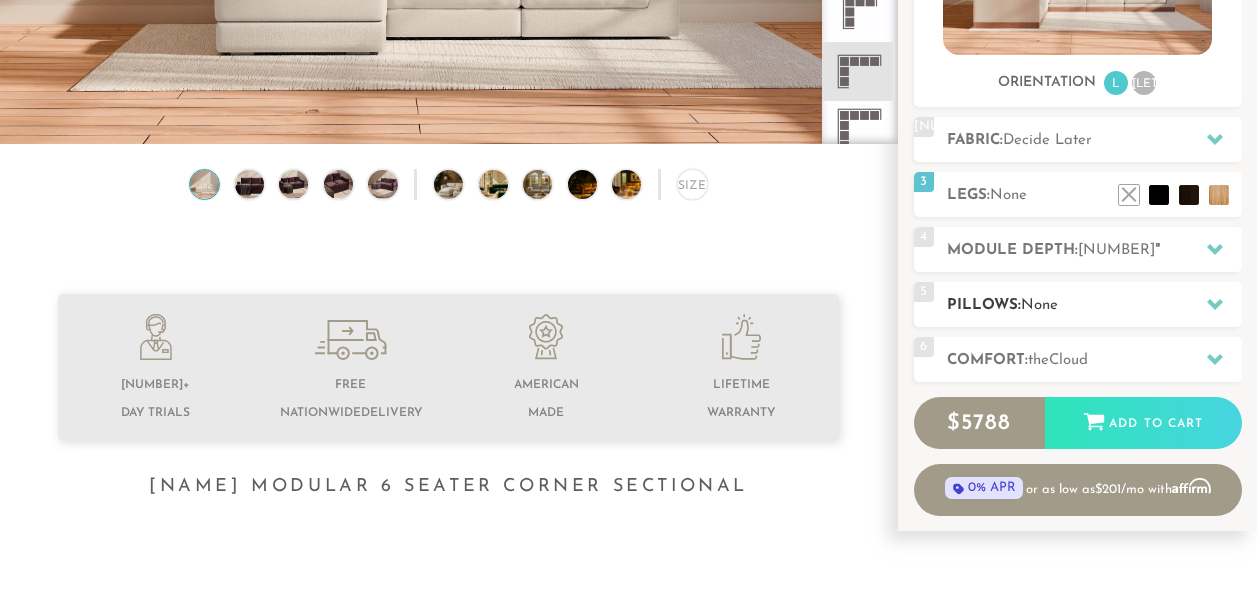 click on "None" at bounding box center (1039, 305) 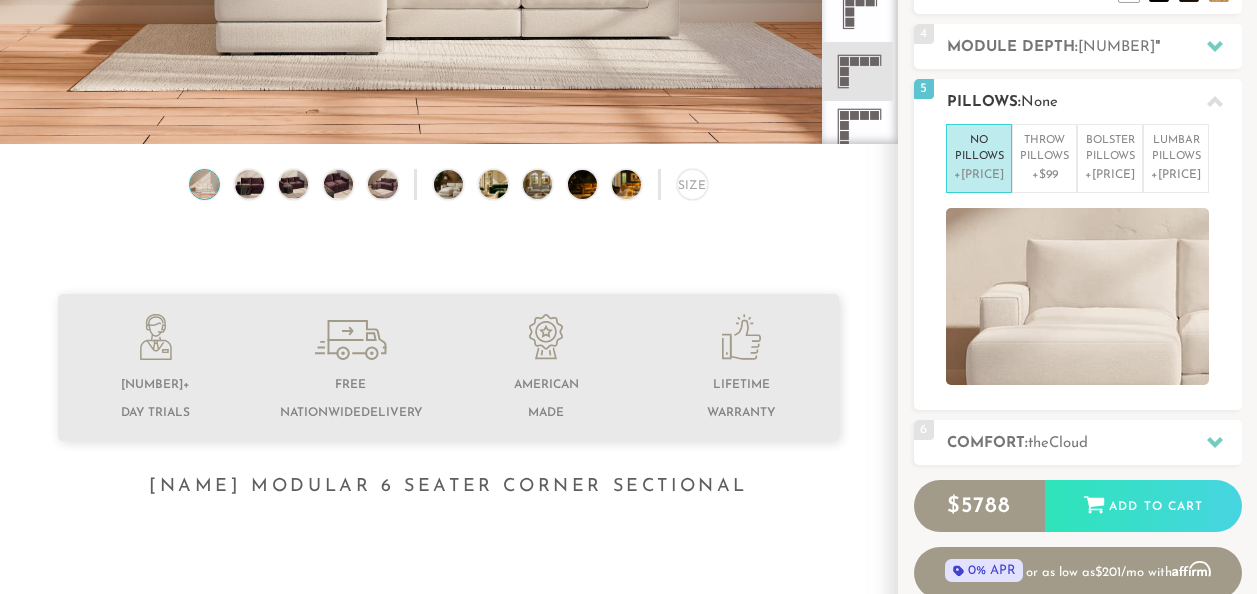 click on "Pillows:  None" at bounding box center (1094, 102) 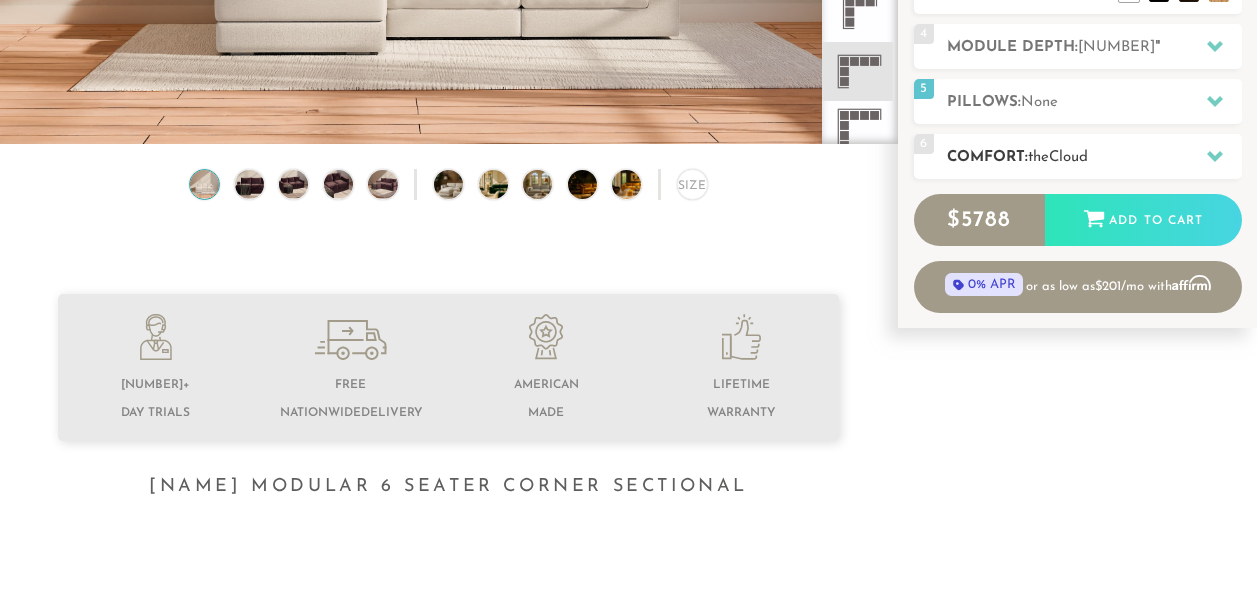 click on "Cloud" at bounding box center (1068, 157) 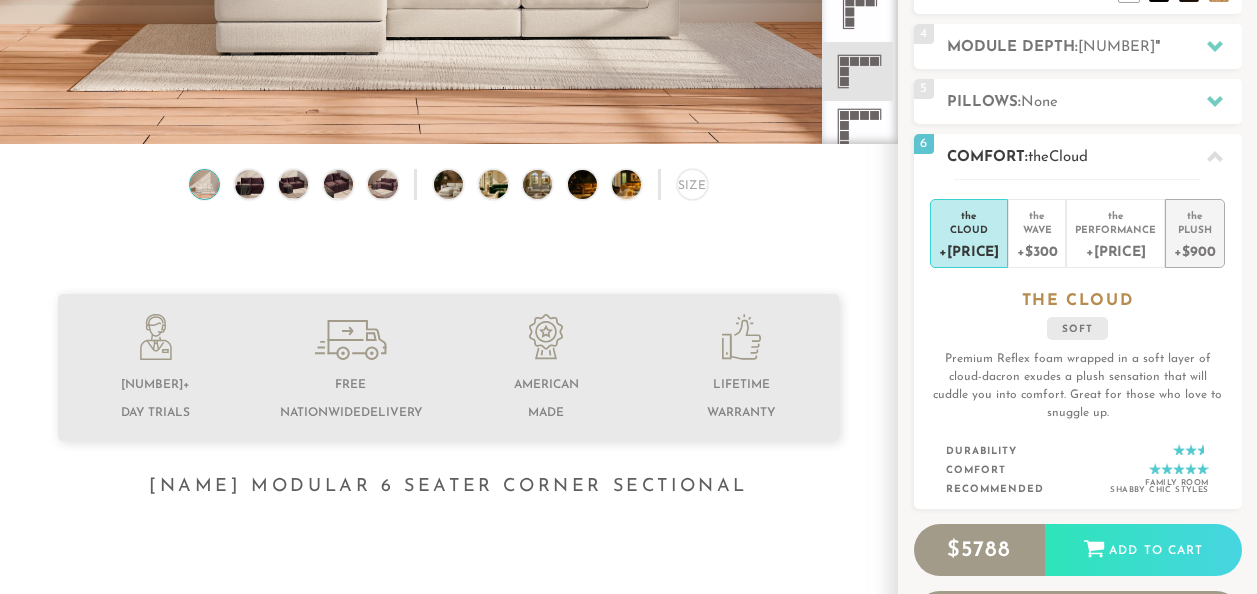click on "+$900" at bounding box center (1194, 250) 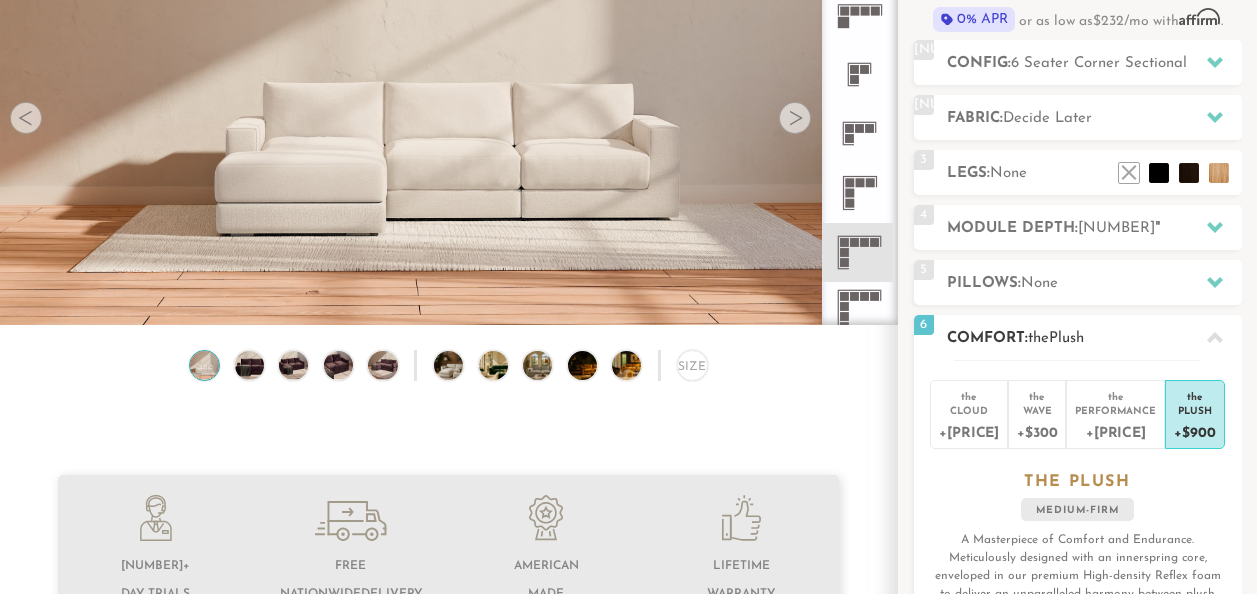 scroll, scrollTop: 203, scrollLeft: 0, axis: vertical 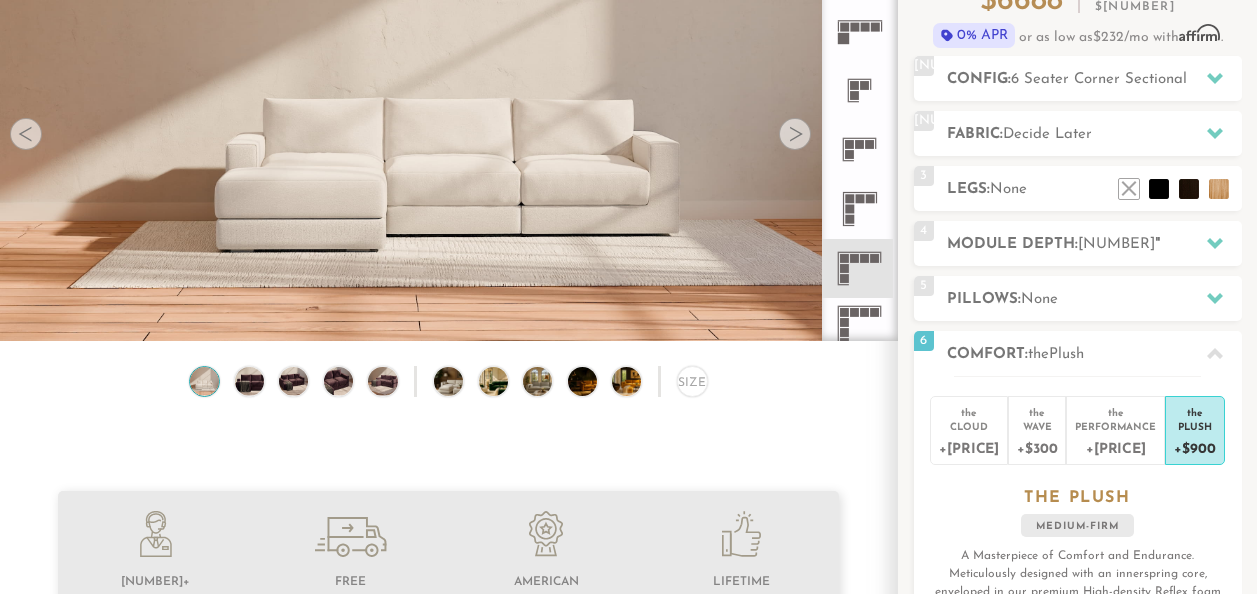 click 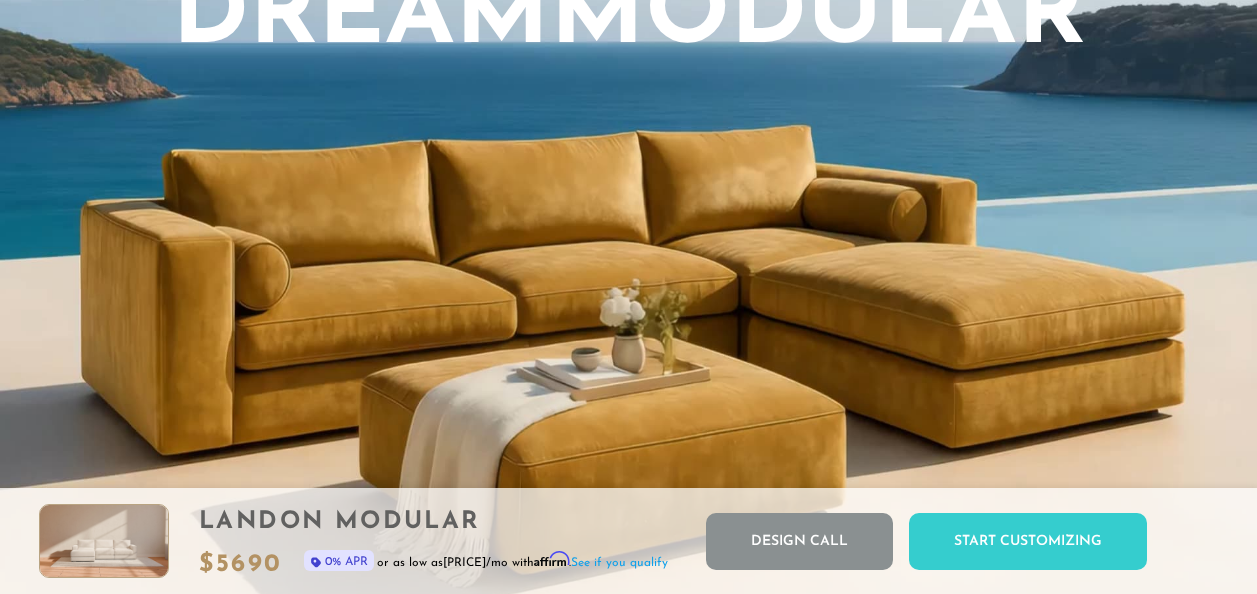 scroll, scrollTop: 1605, scrollLeft: 0, axis: vertical 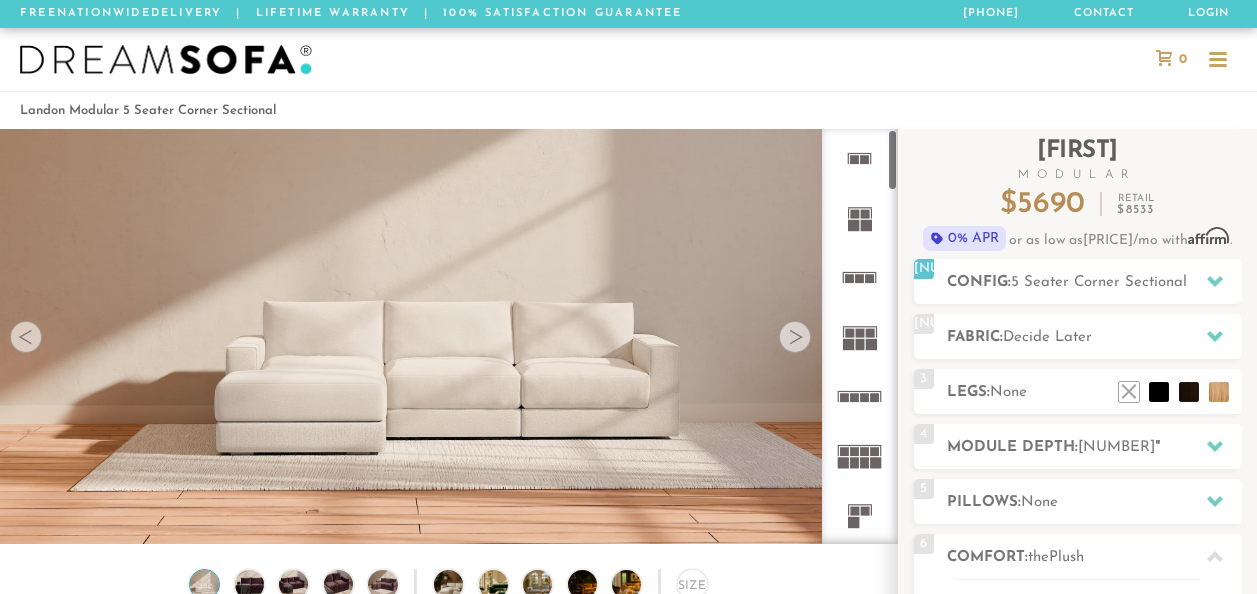 click 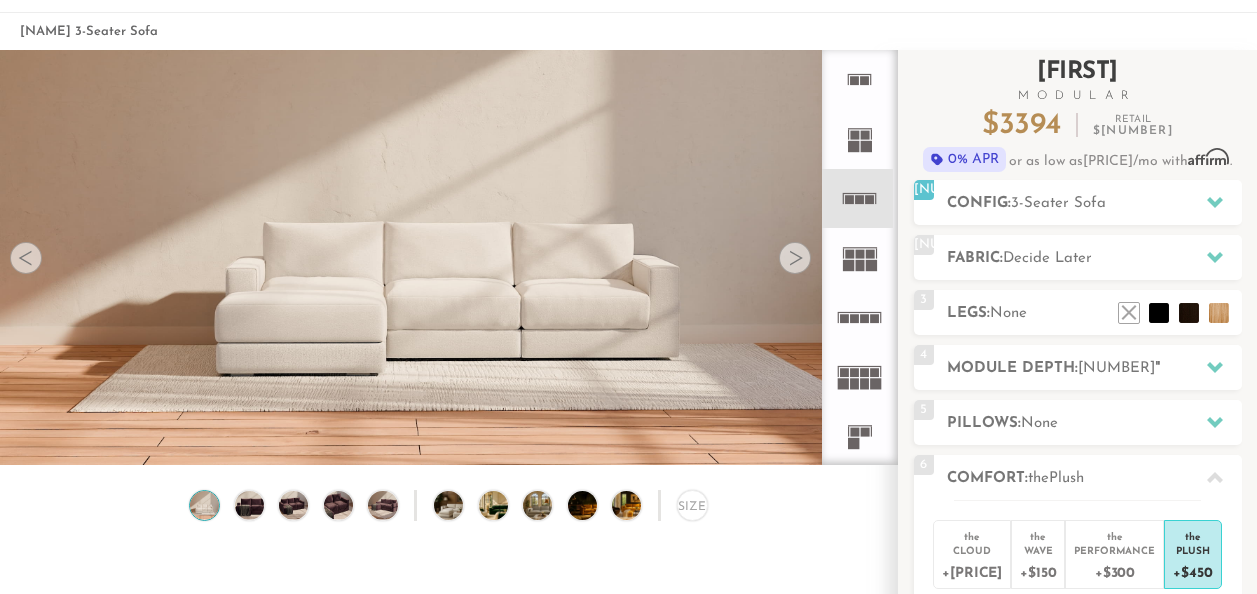 scroll, scrollTop: 102, scrollLeft: 0, axis: vertical 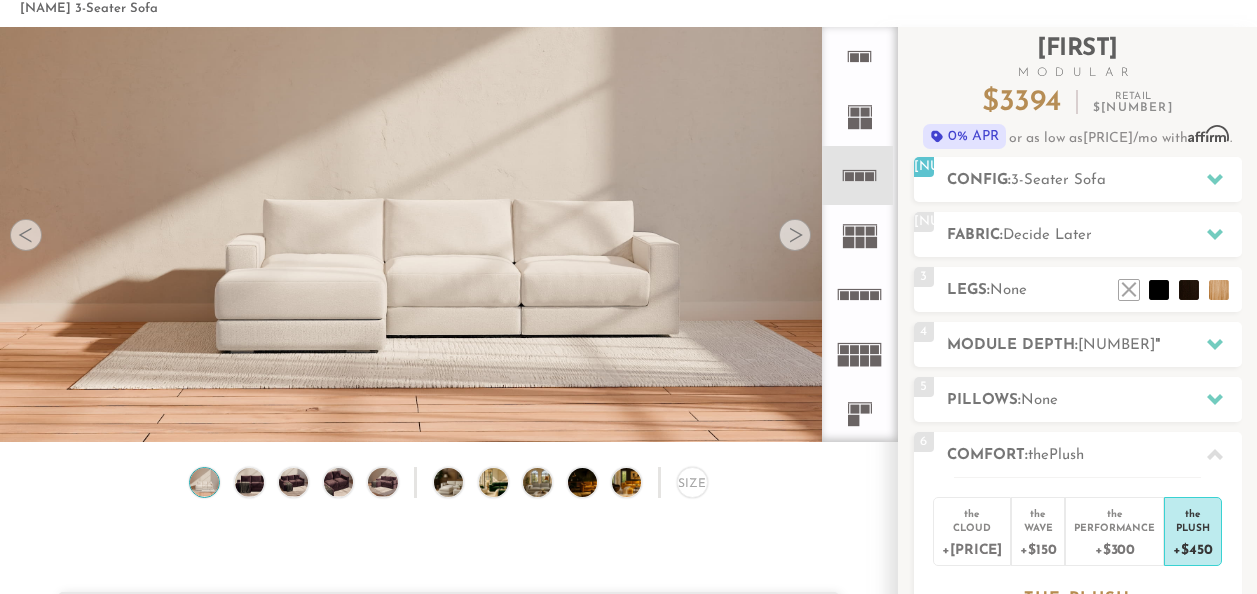click 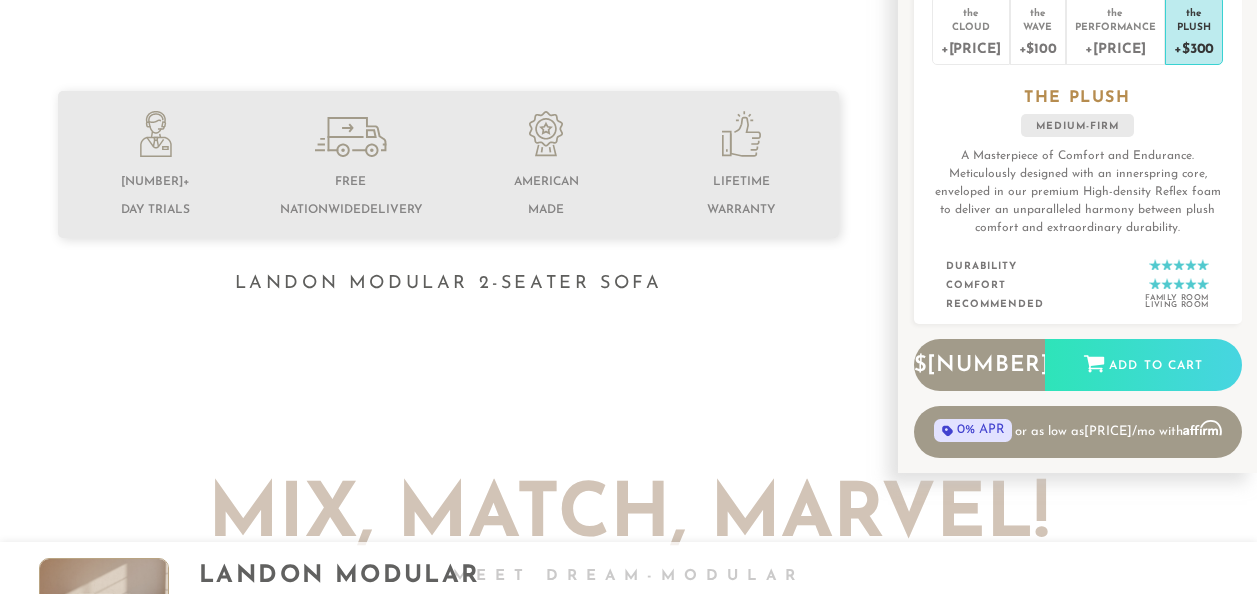 scroll, scrollTop: 605, scrollLeft: 0, axis: vertical 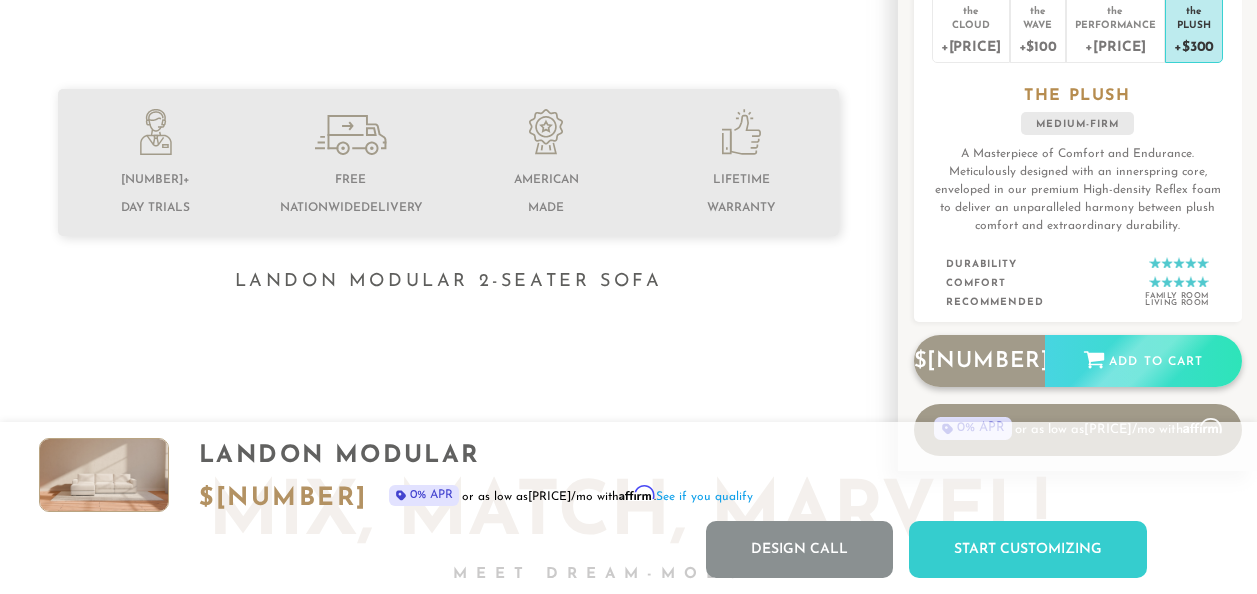 click on "Add to Cart" at bounding box center (1143, 362) 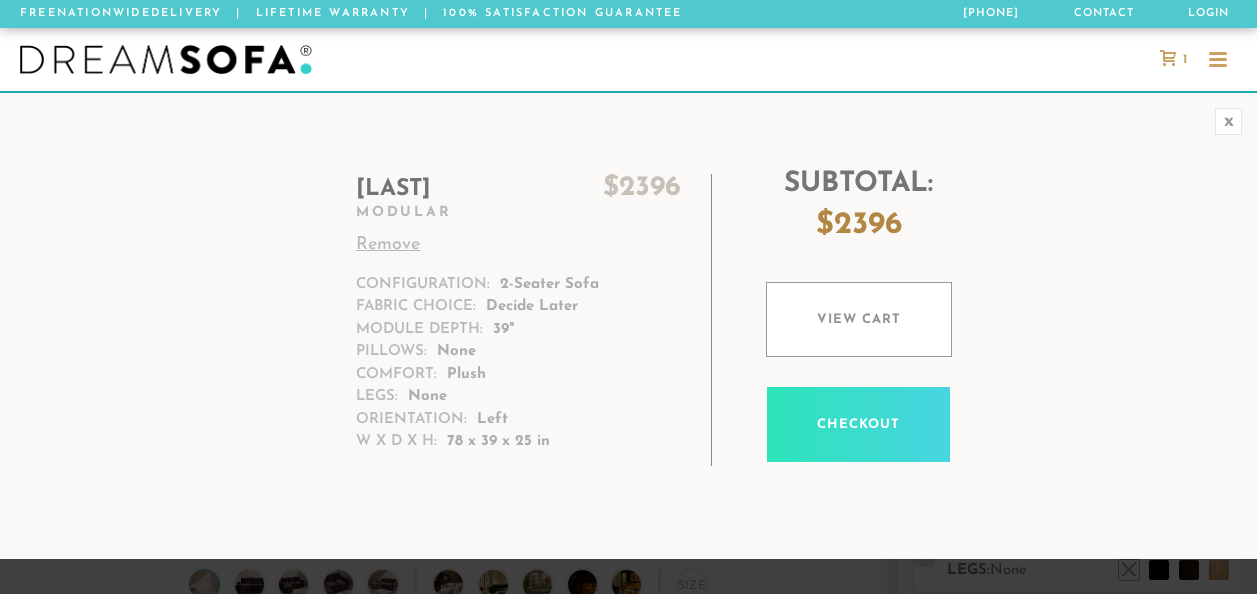 scroll, scrollTop: 0, scrollLeft: 0, axis: both 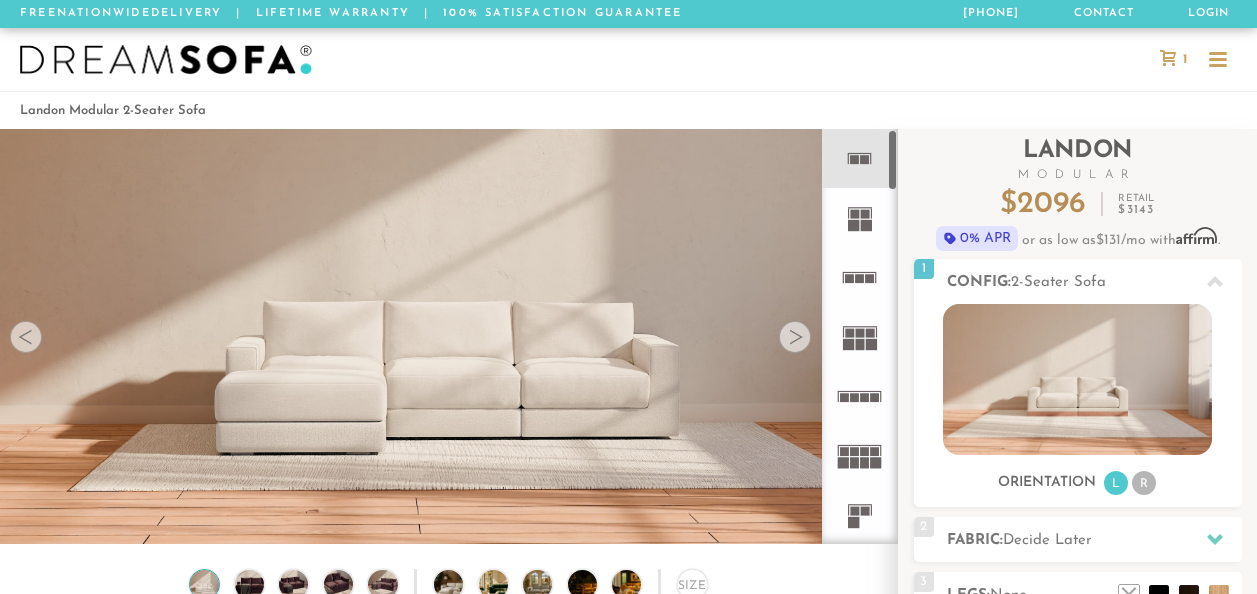 click 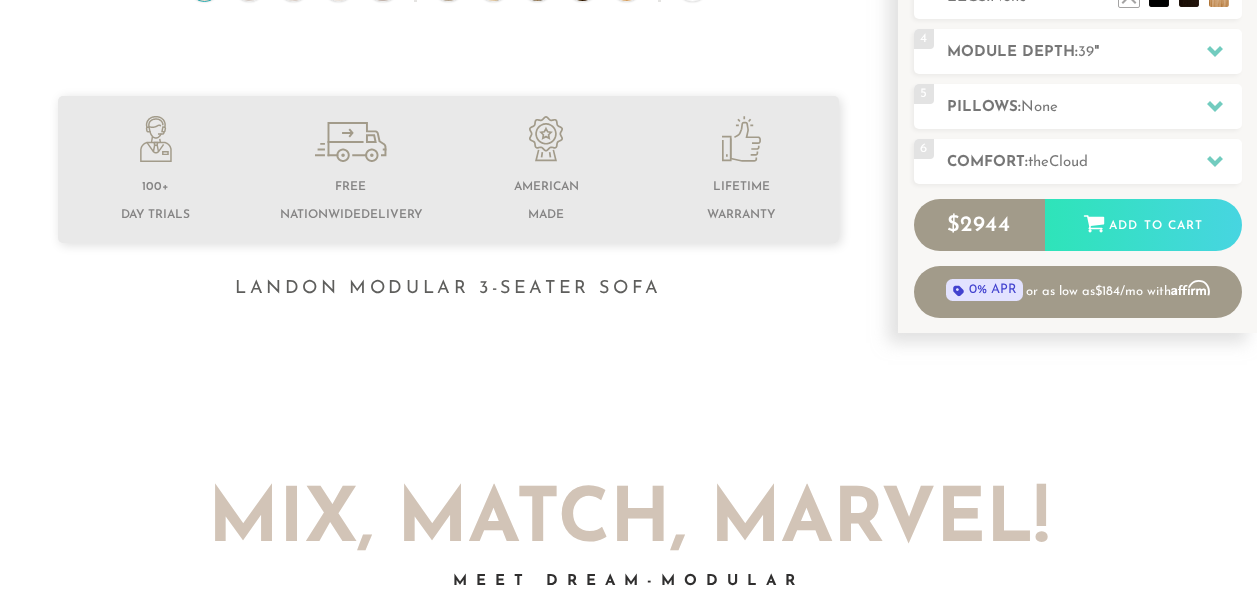 scroll, scrollTop: 600, scrollLeft: 0, axis: vertical 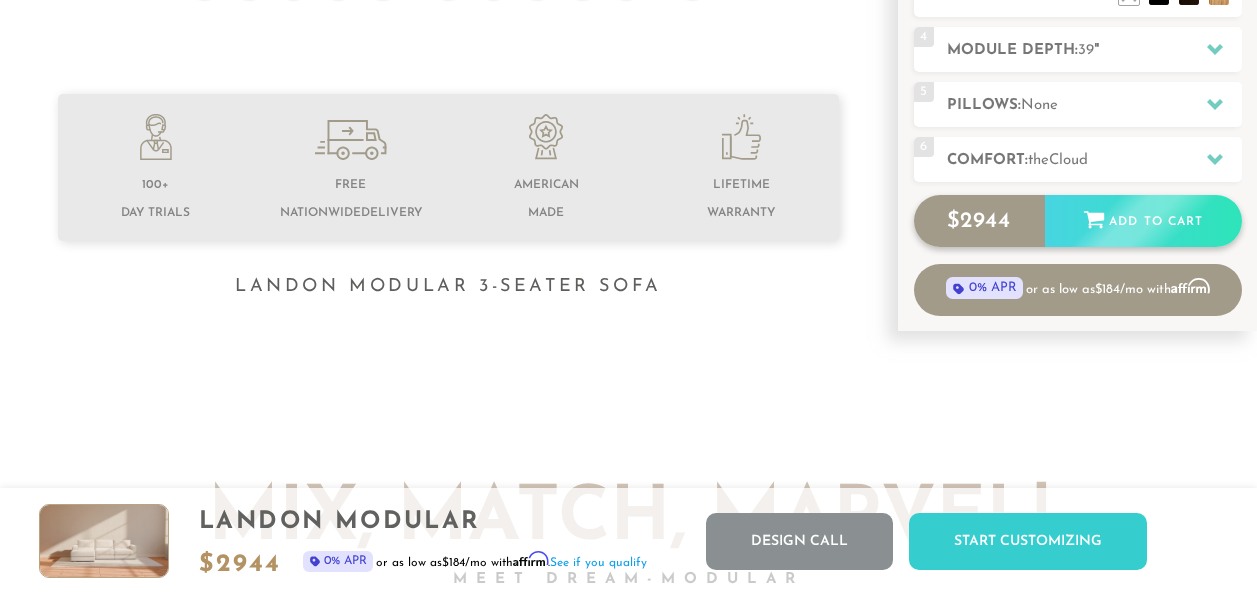 click 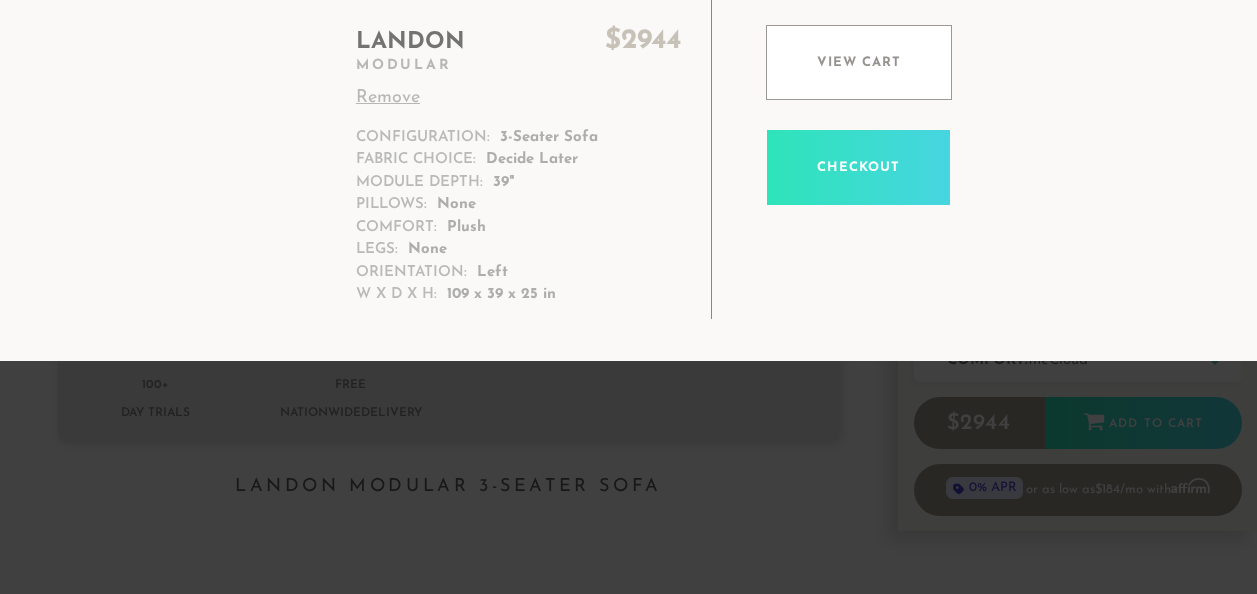 scroll, scrollTop: 400, scrollLeft: 0, axis: vertical 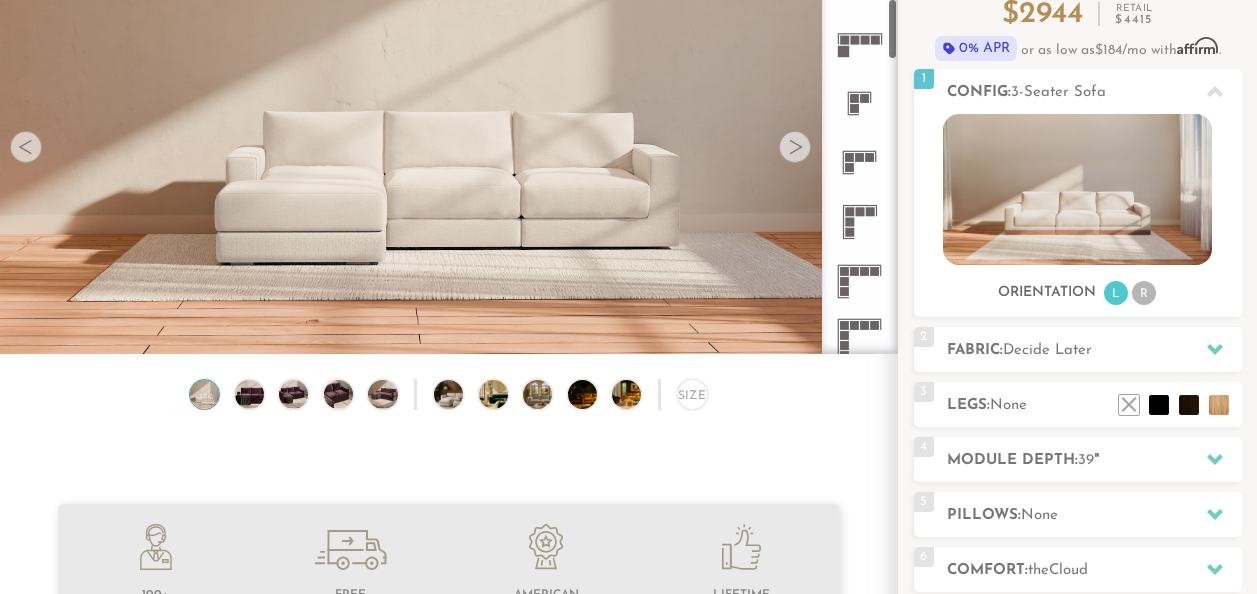 click 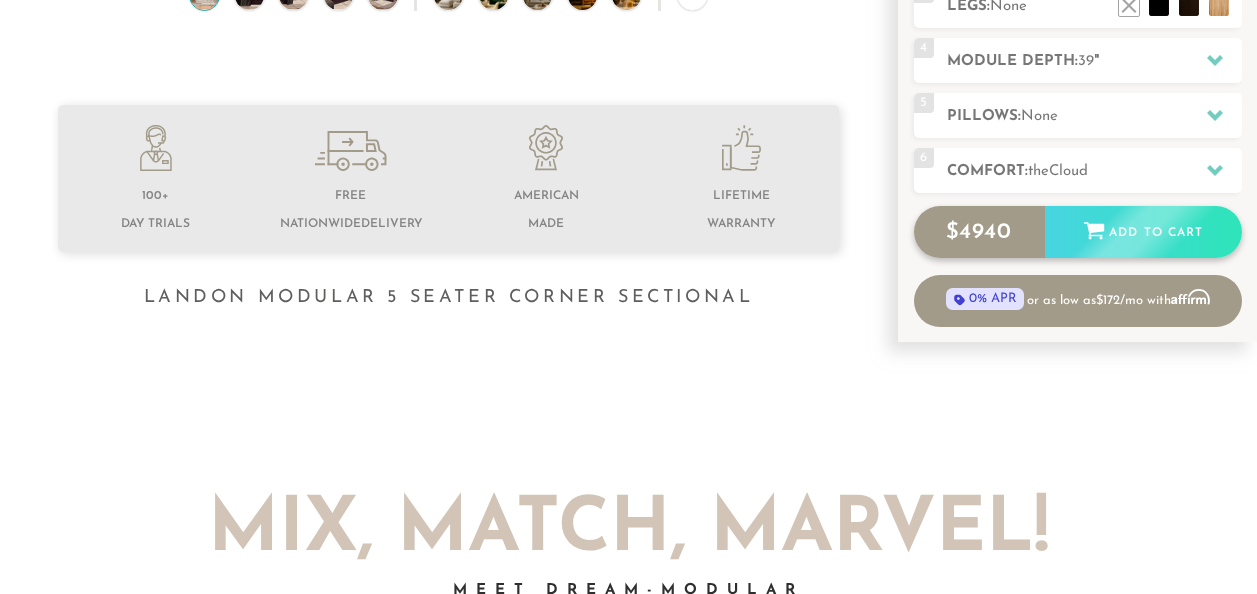 scroll, scrollTop: 590, scrollLeft: 0, axis: vertical 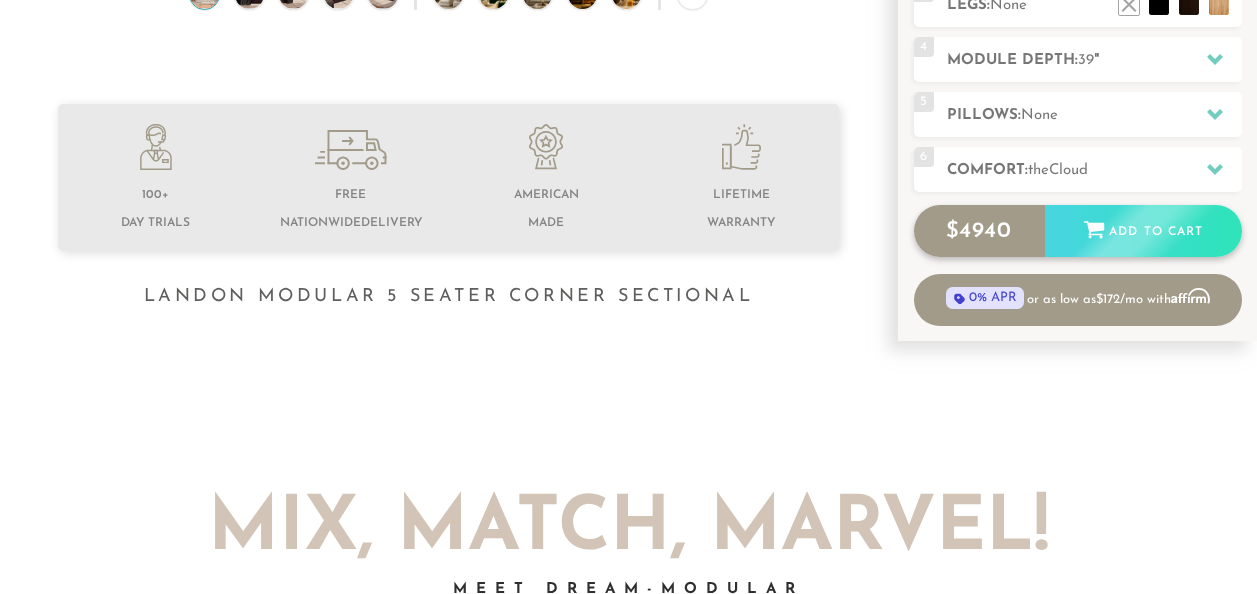 click 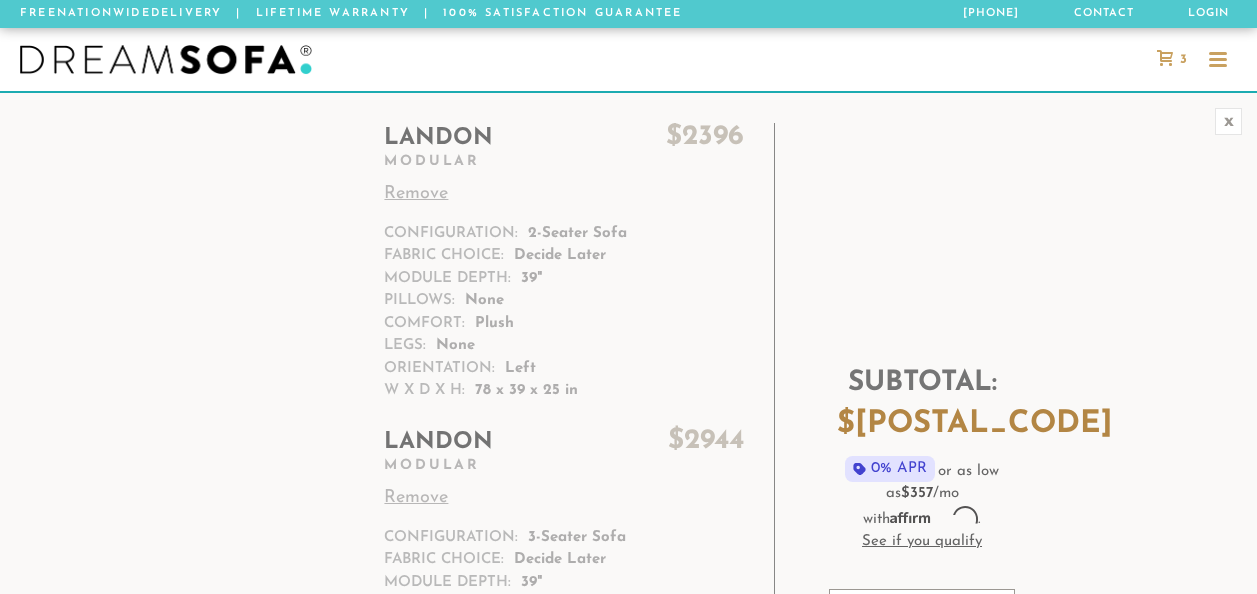 scroll, scrollTop: 0, scrollLeft: 0, axis: both 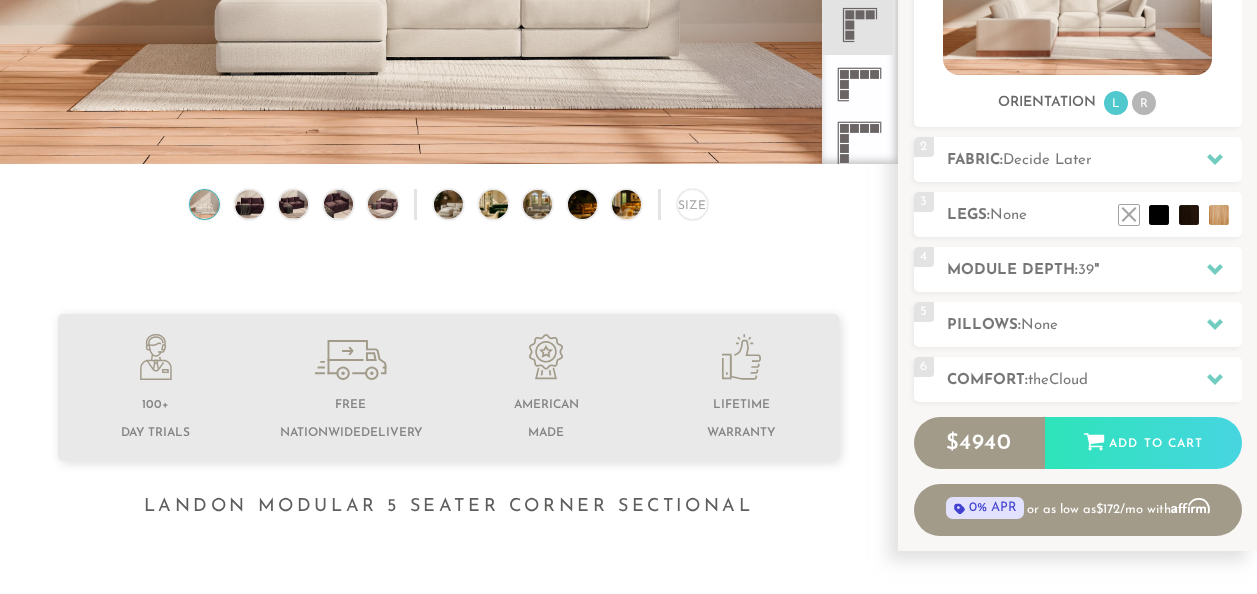 click 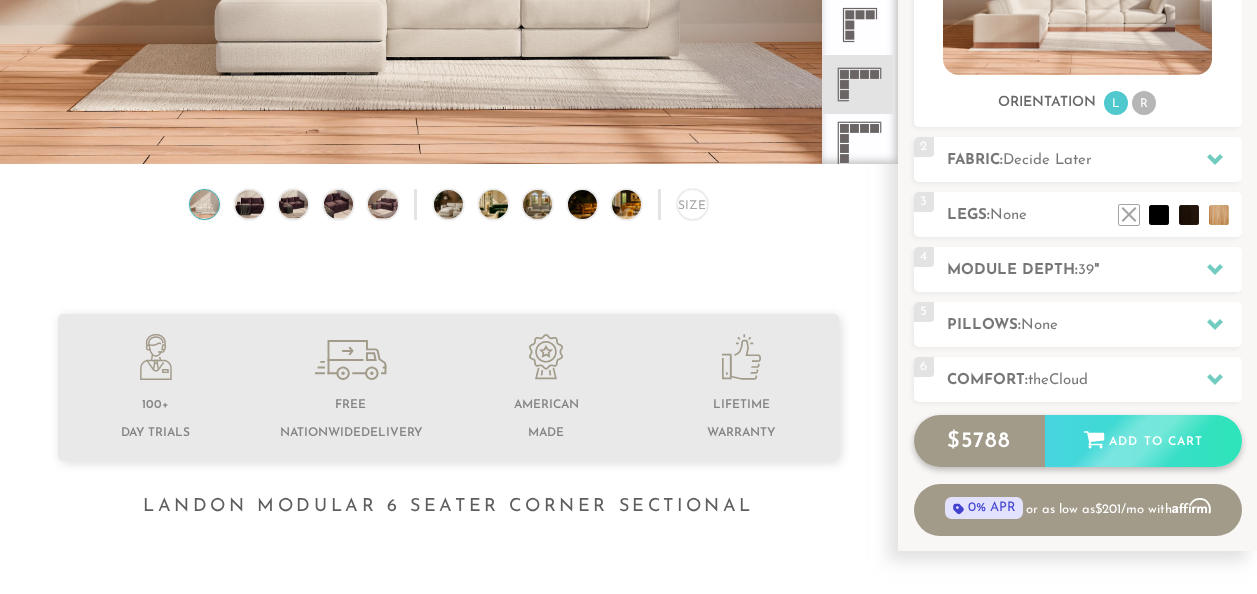 click on "Add to Cart" at bounding box center [1143, 442] 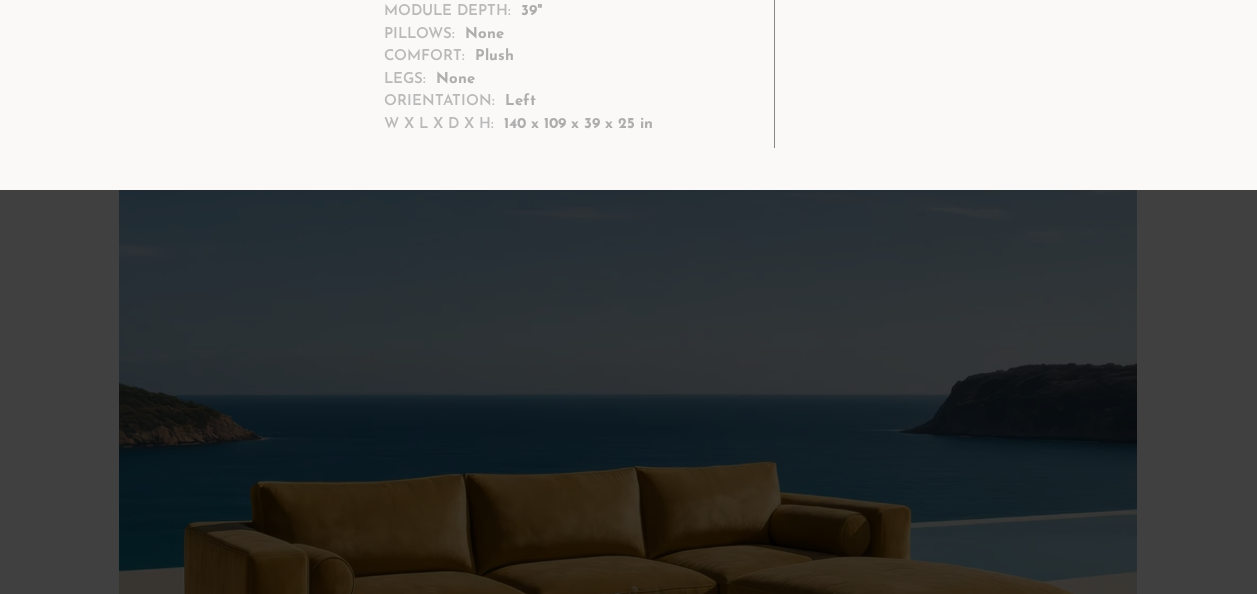 scroll, scrollTop: 657, scrollLeft: 0, axis: vertical 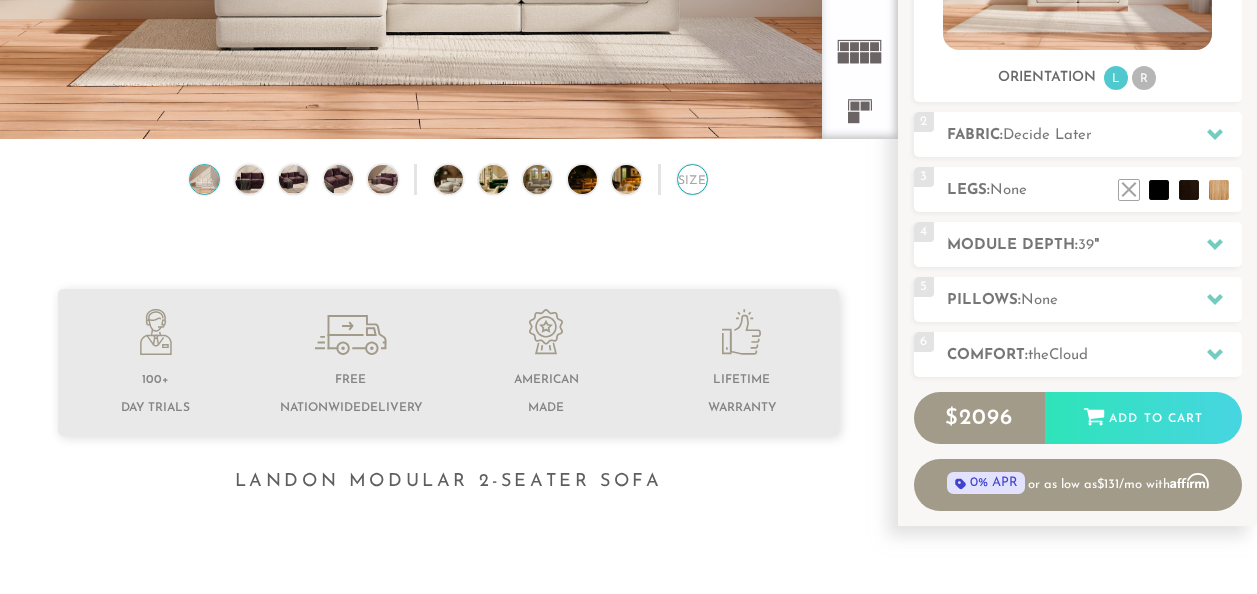 click on "Size" at bounding box center (692, 179) 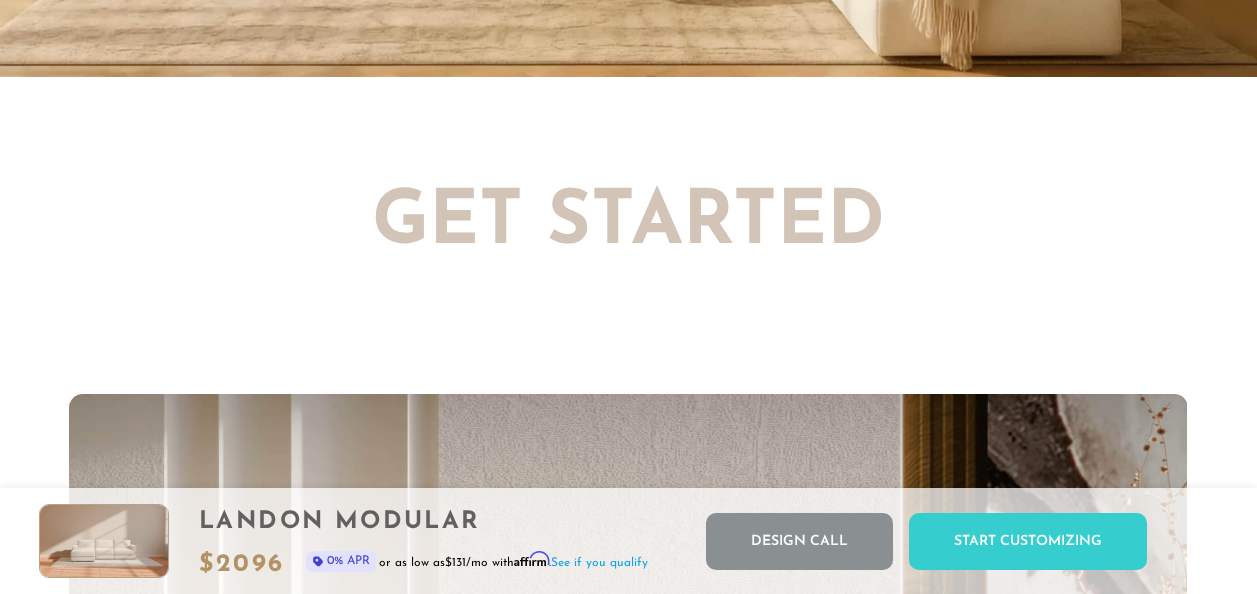 scroll, scrollTop: 3292, scrollLeft: 0, axis: vertical 